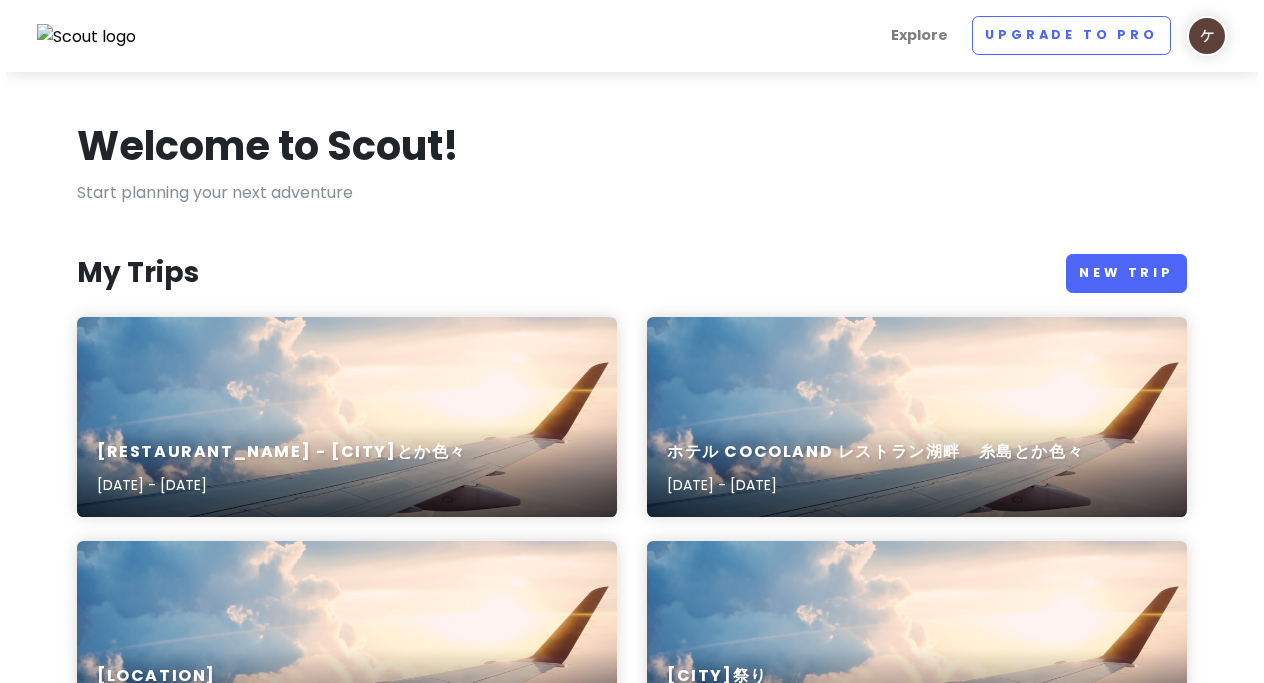 scroll, scrollTop: 0, scrollLeft: 0, axis: both 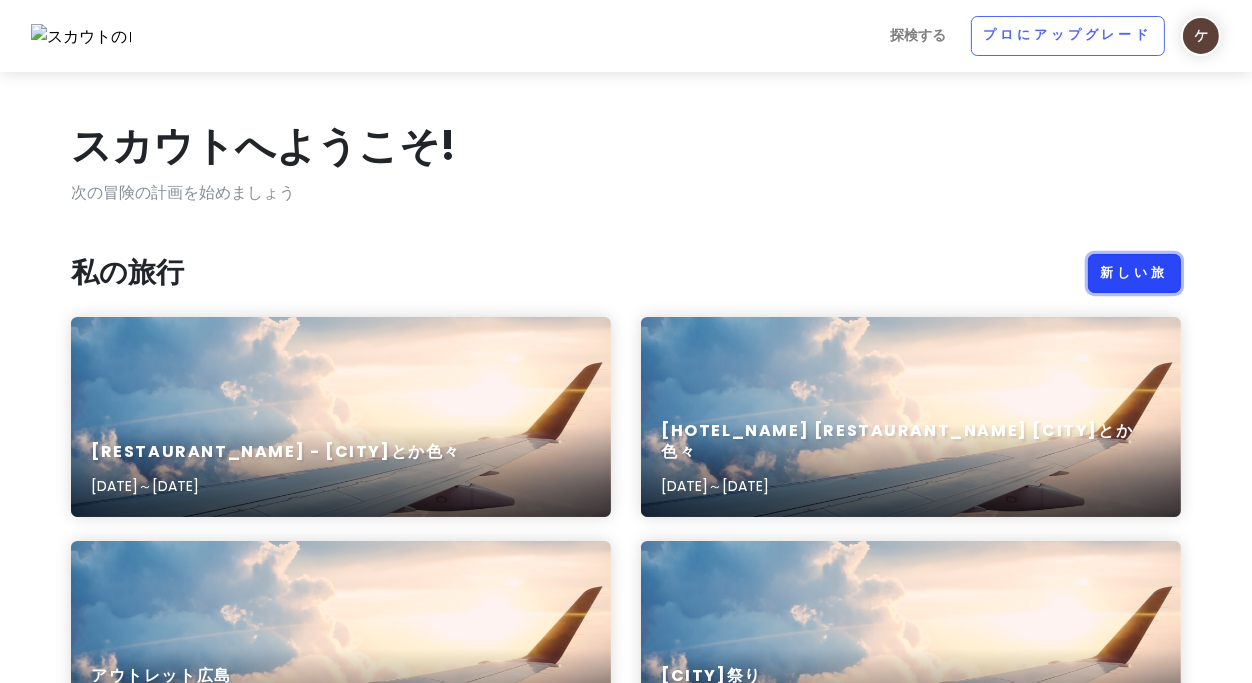 click on "新しい旅" at bounding box center [1134, 272] 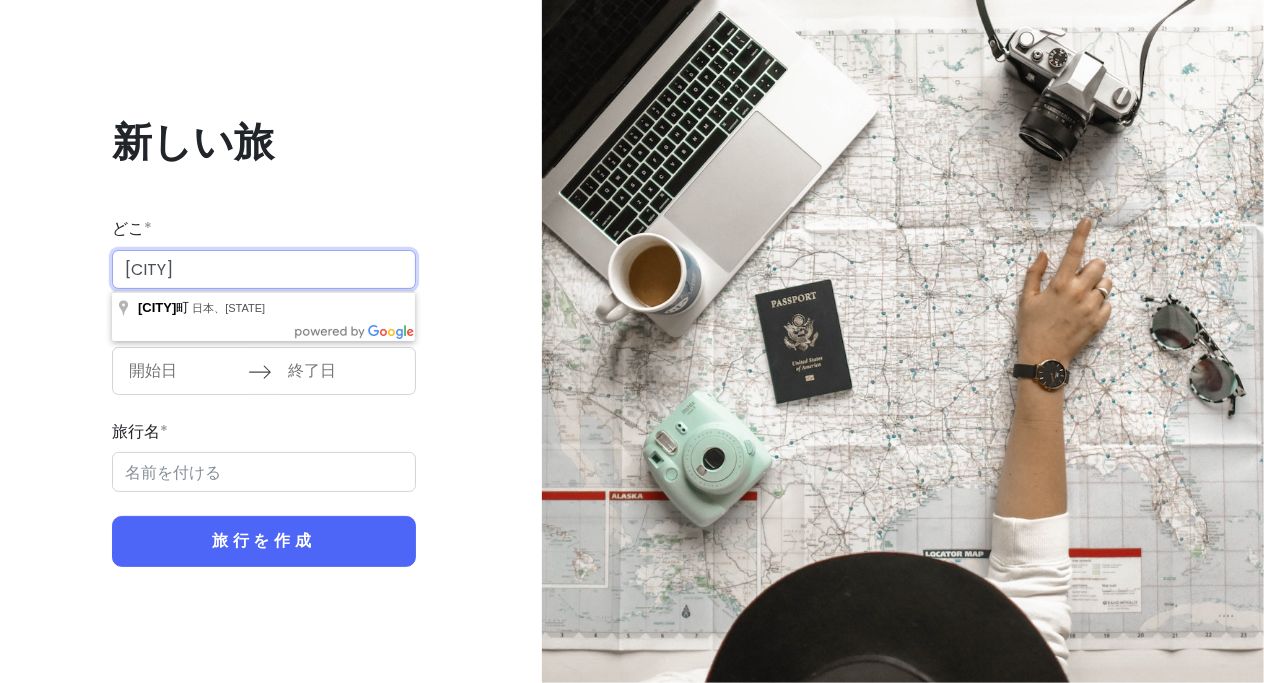 drag, startPoint x: 145, startPoint y: 262, endPoint x: 163, endPoint y: 263, distance: 18.027756 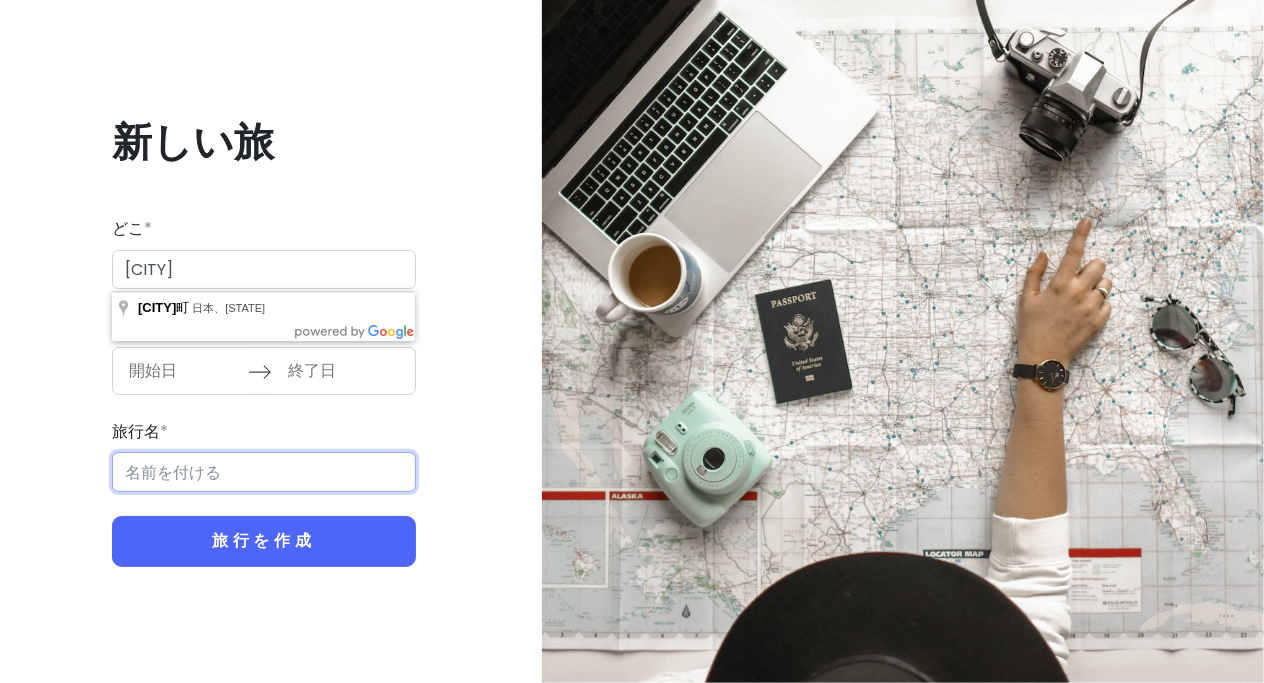 click on "旅行名 *" at bounding box center (264, 472) 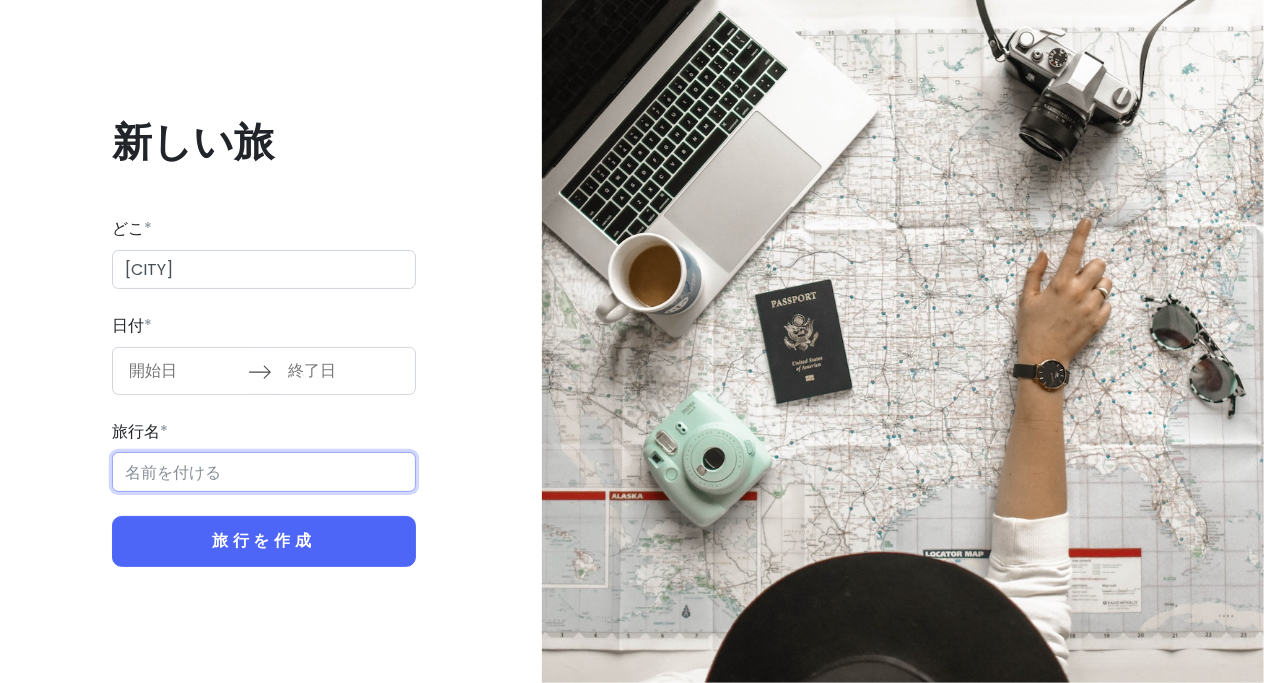 paste on "[CITY]" 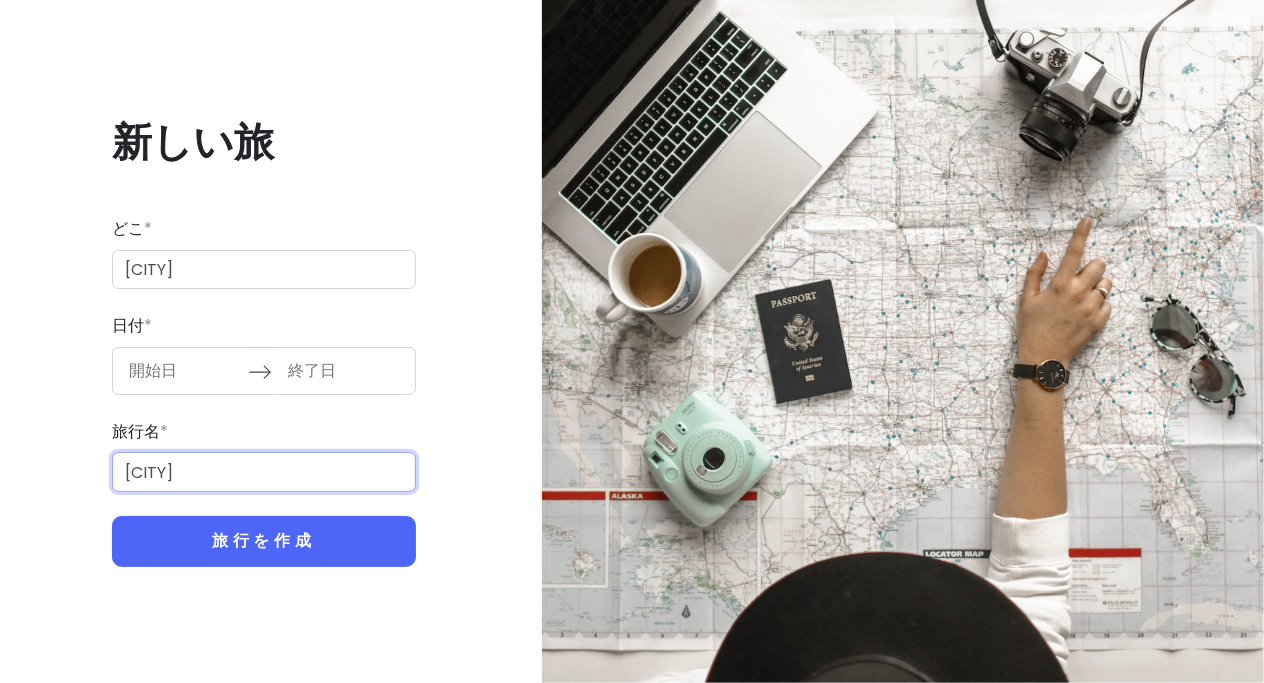 type on "[CITY]" 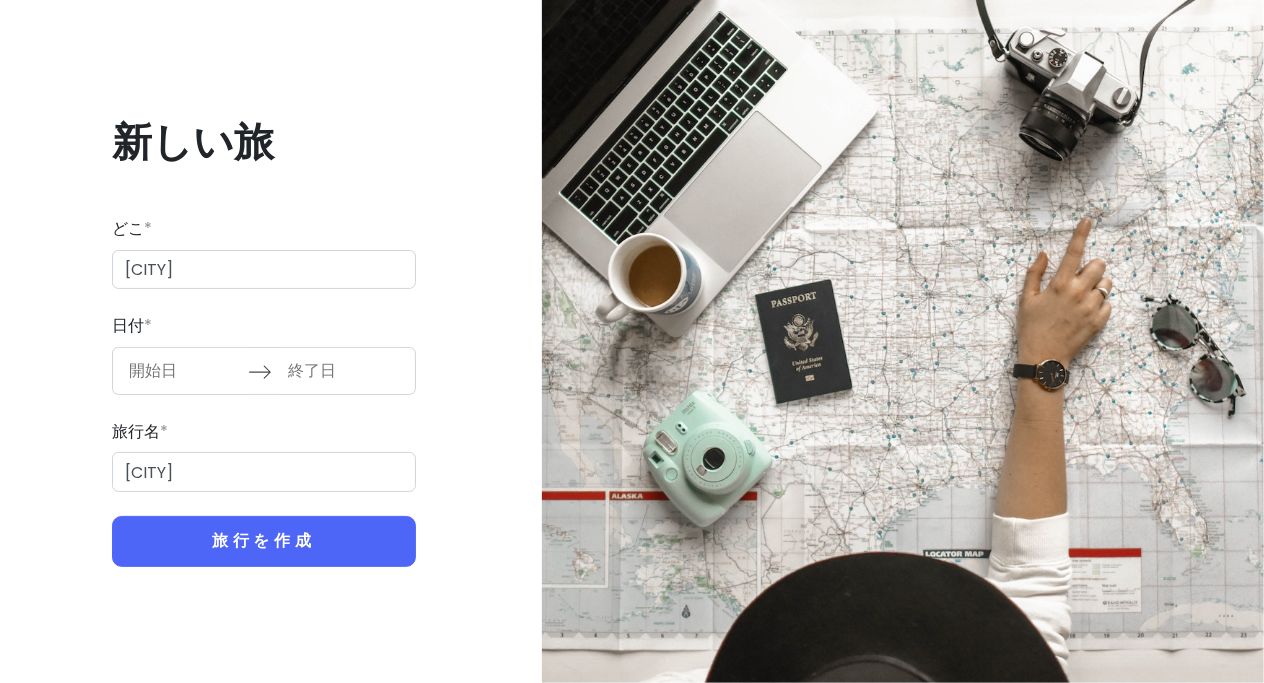 click at bounding box center [183, 371] 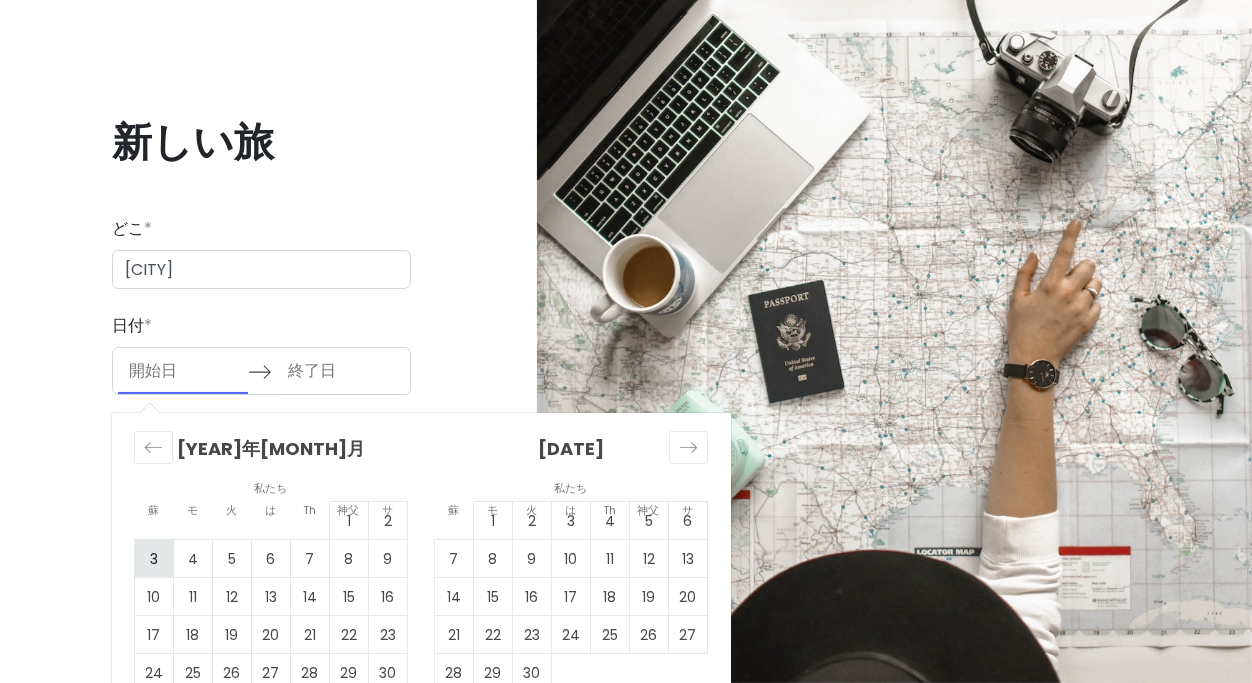 click on "3" at bounding box center (154, 559) 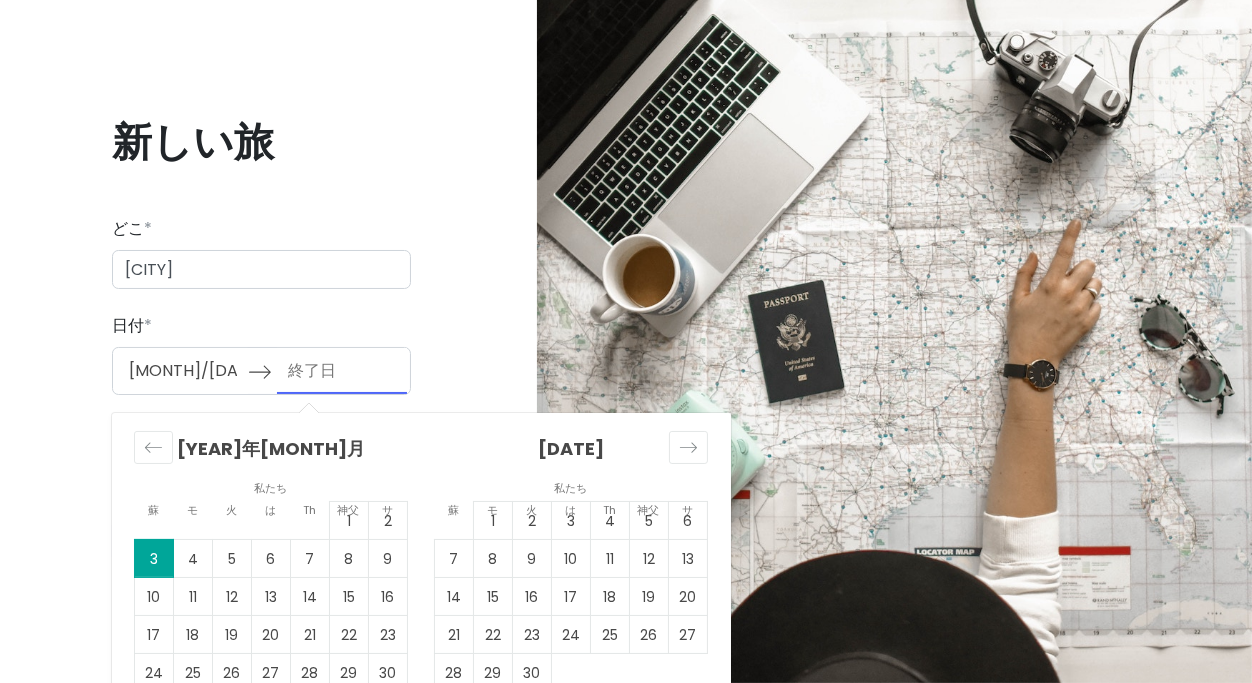 type on "[MONTH]/[DAY]/[YEAR]" 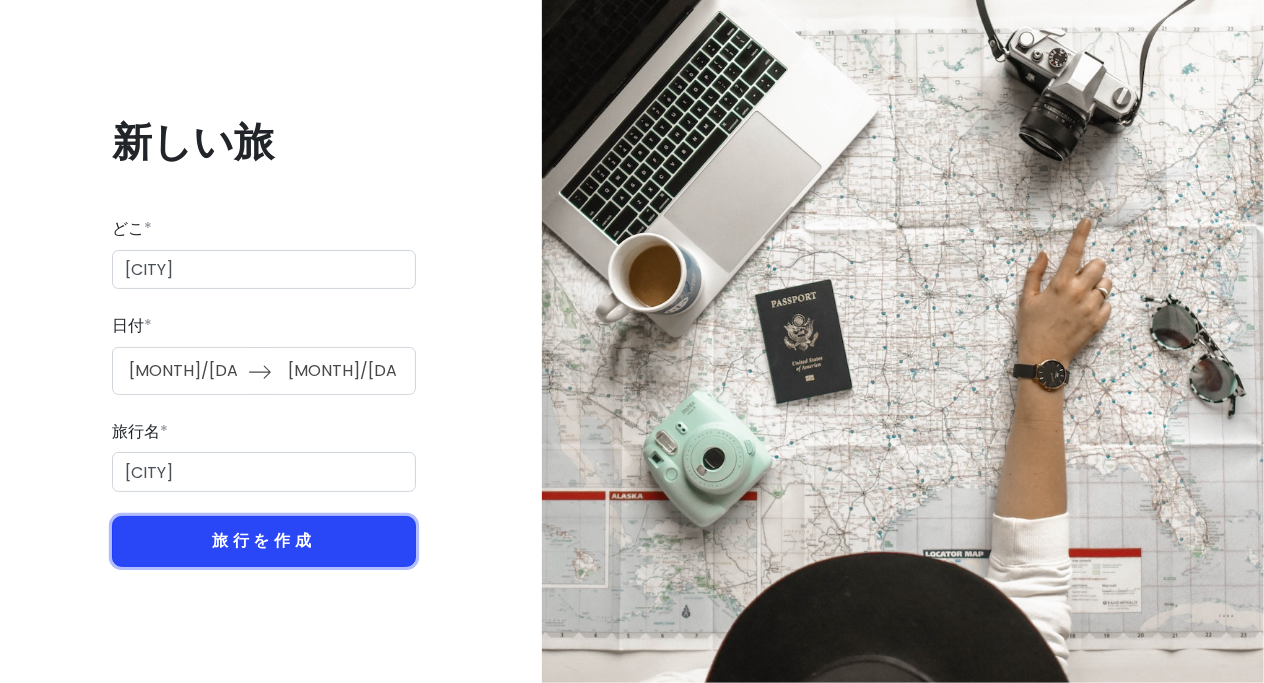 click on "旅行を作成" at bounding box center [264, 541] 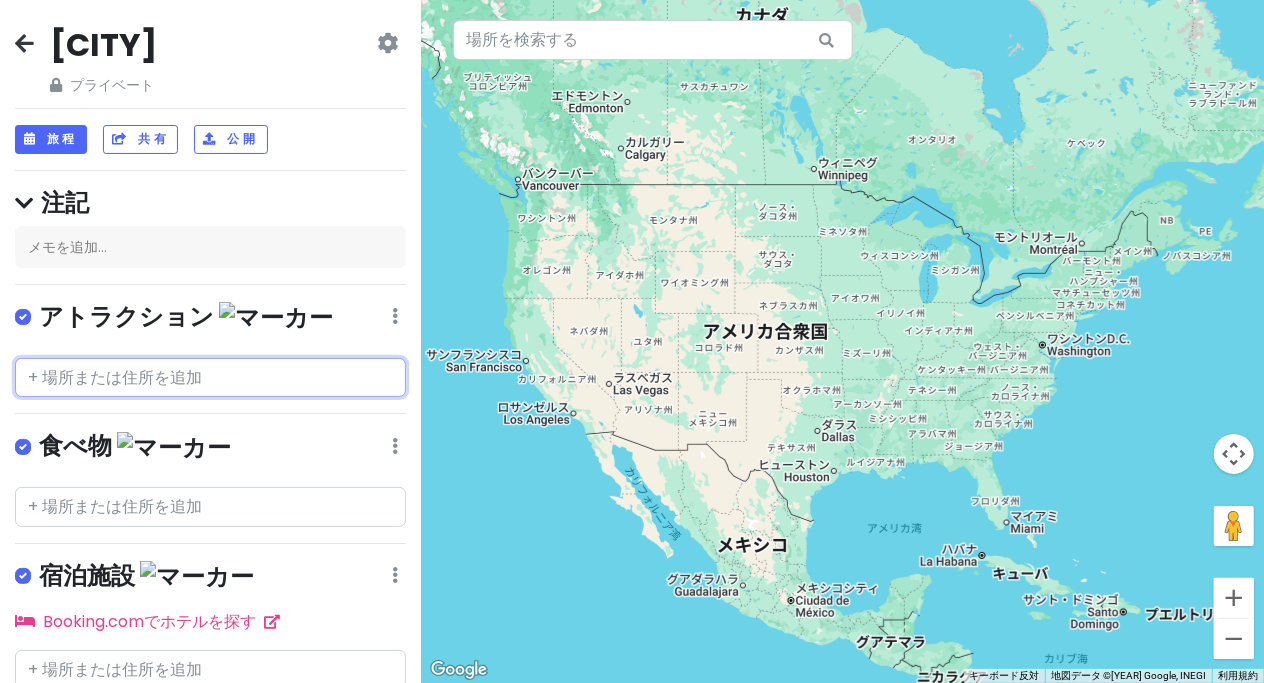 click at bounding box center [210, 378] 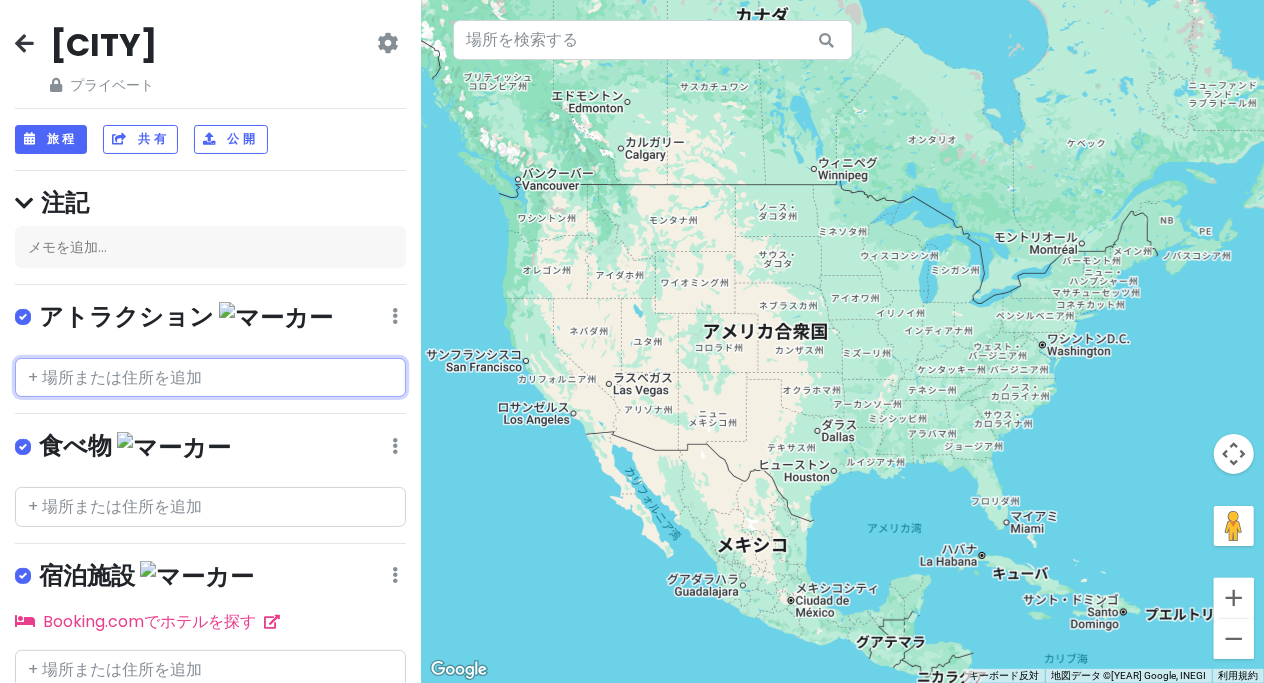 paste on "島のカンボジア料理 O-KUN" 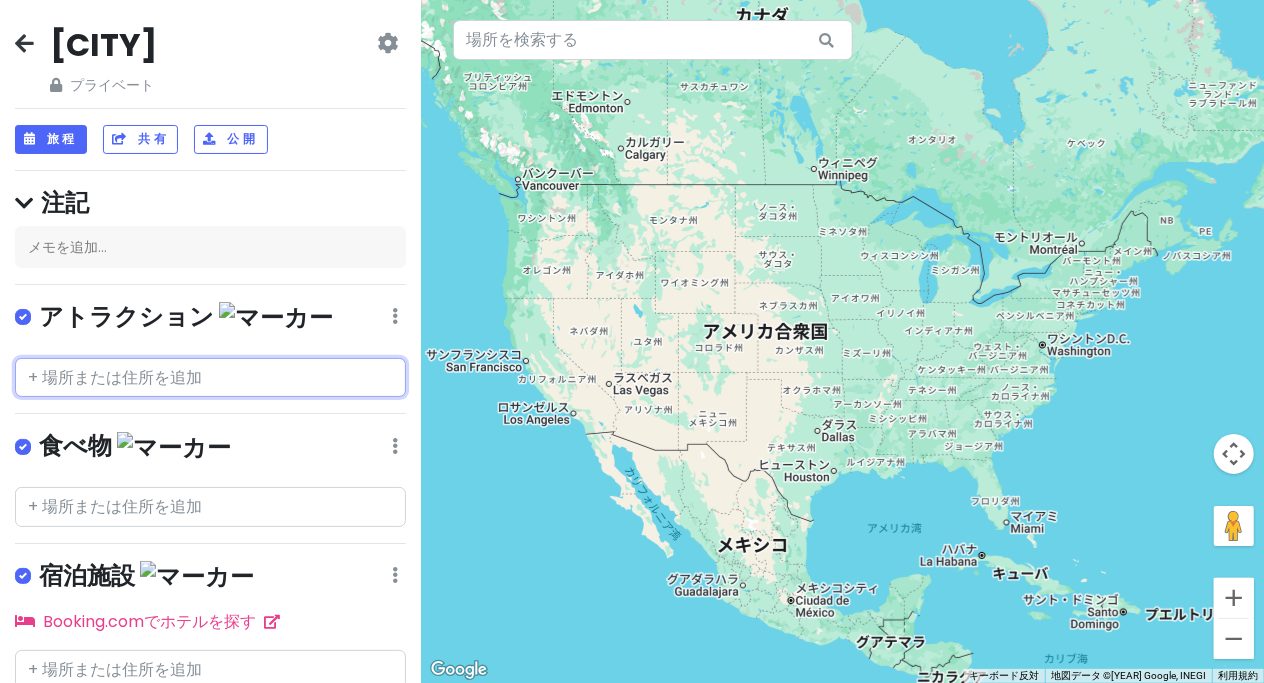 type on "島のカンボジア料理 O-KUN" 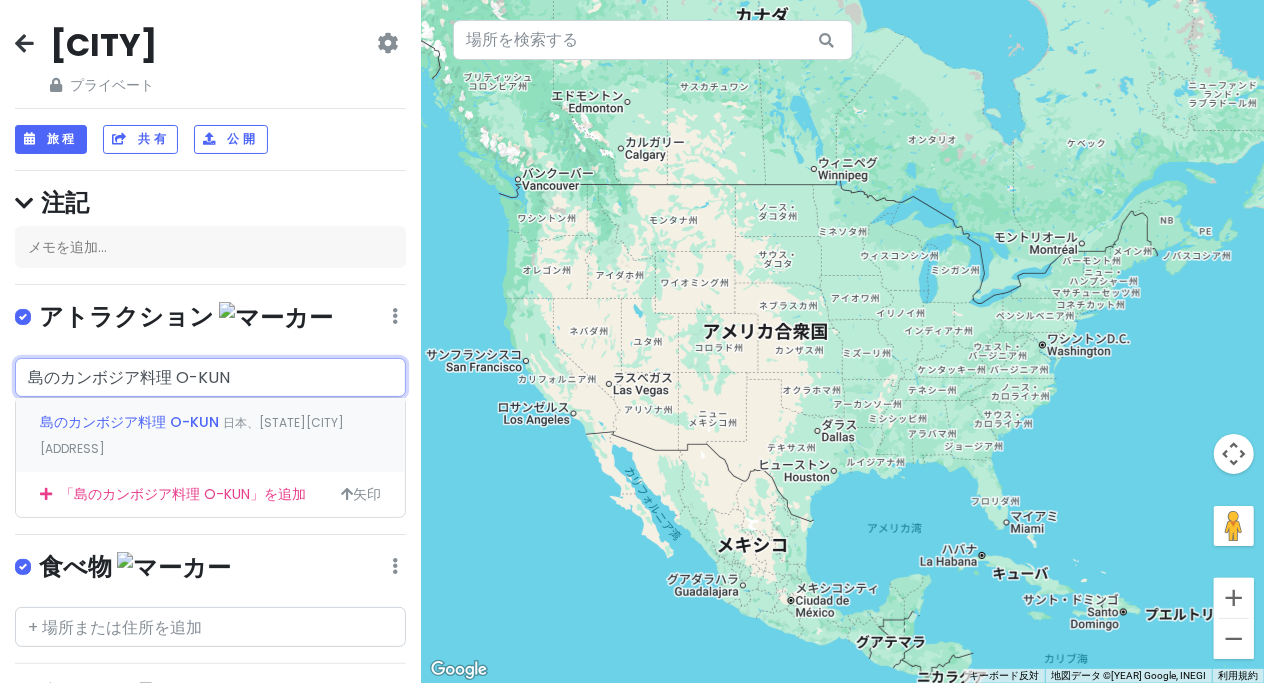 click on "島のカンボジア料理 O-KUN" at bounding box center (129, 422) 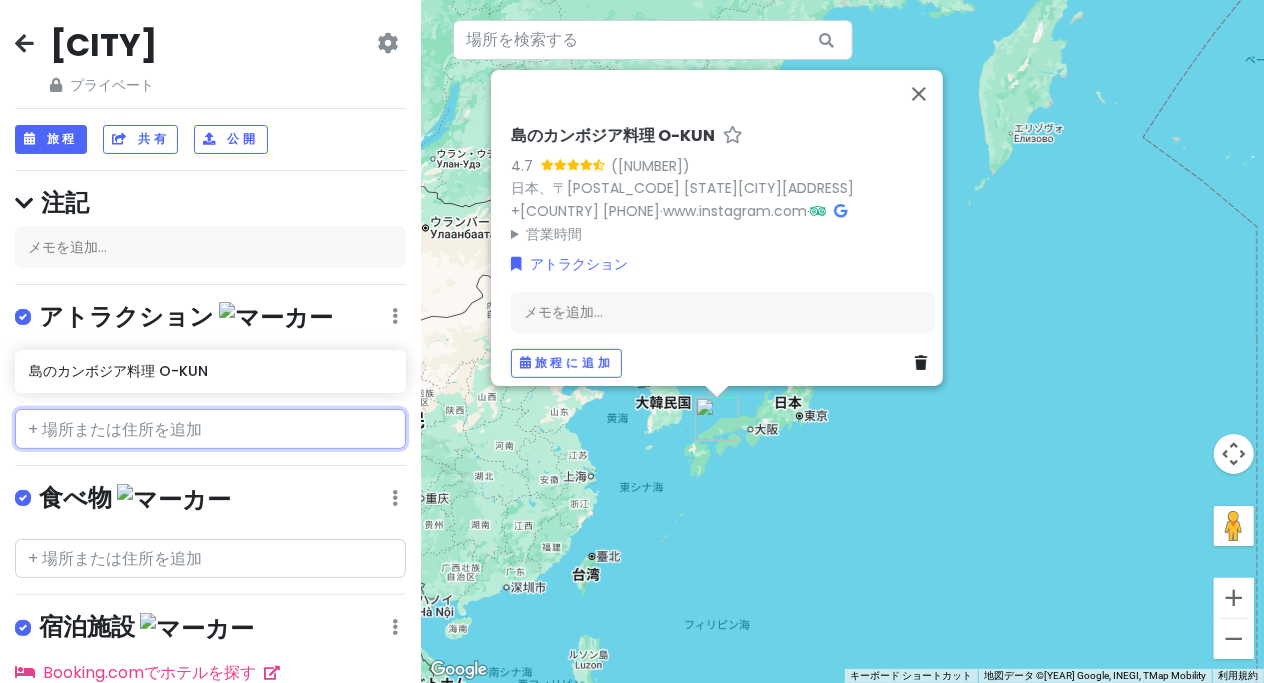 click at bounding box center [210, 429] 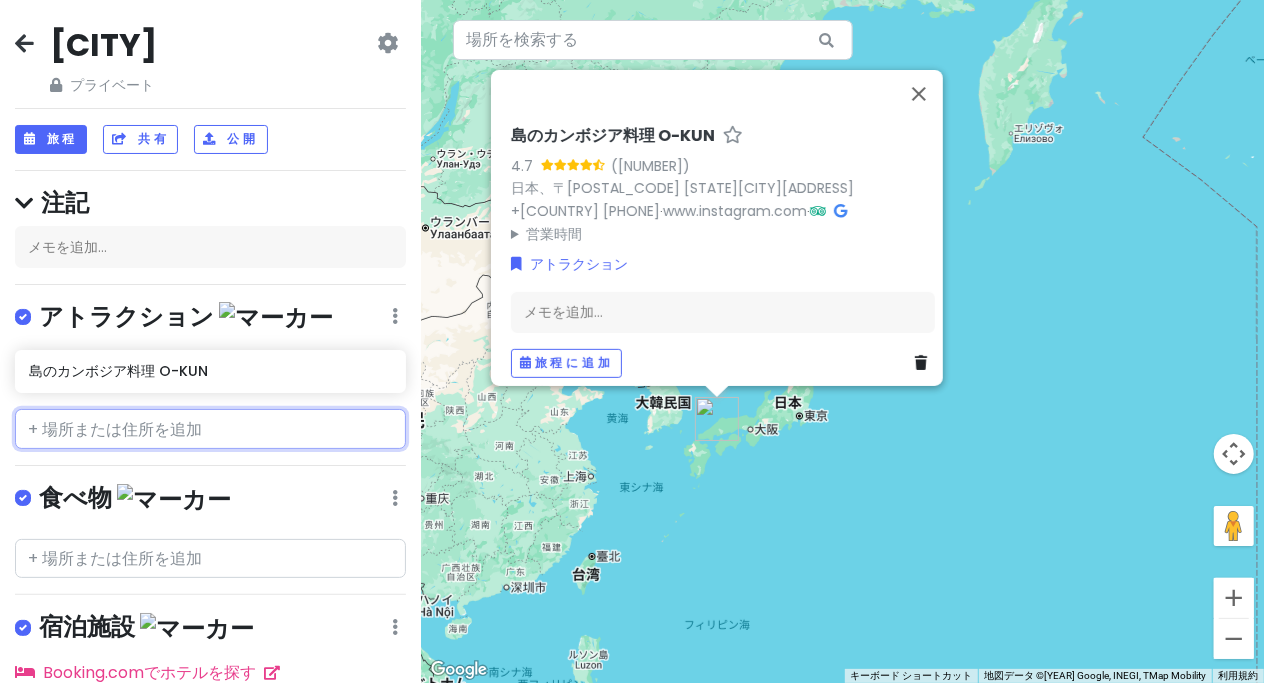 paste on "[LOCATION]" 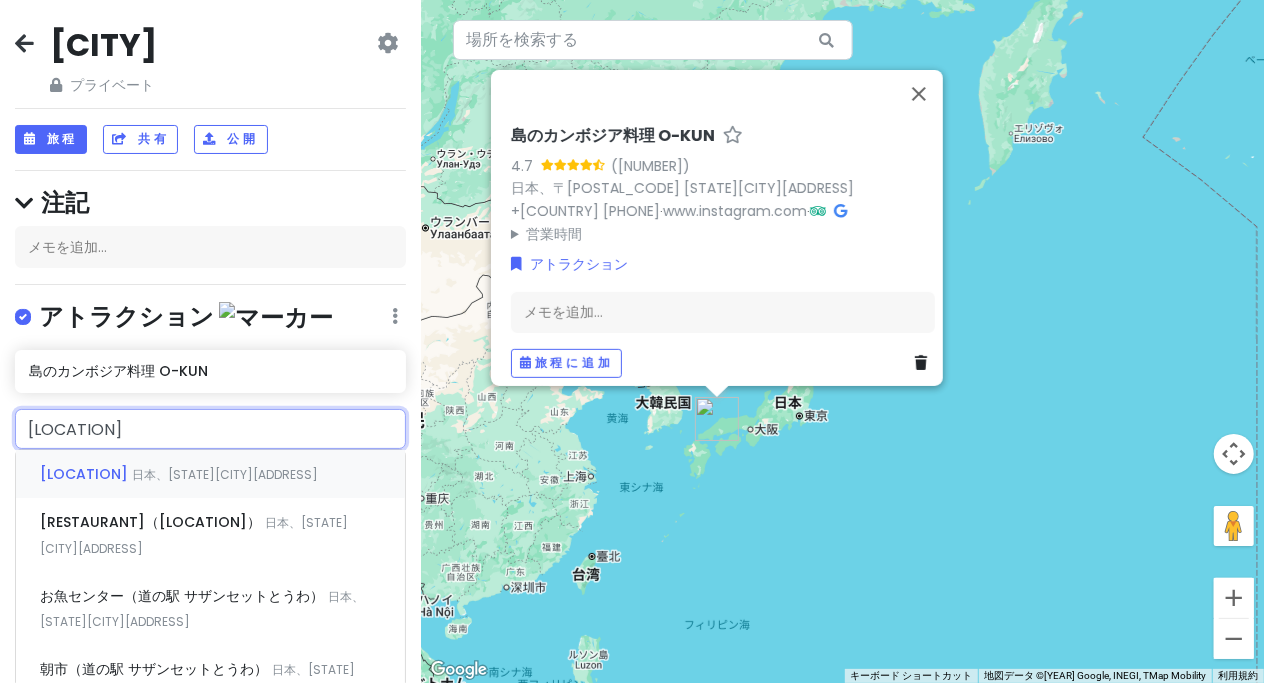 click on "[LOCATION]" at bounding box center (84, 474) 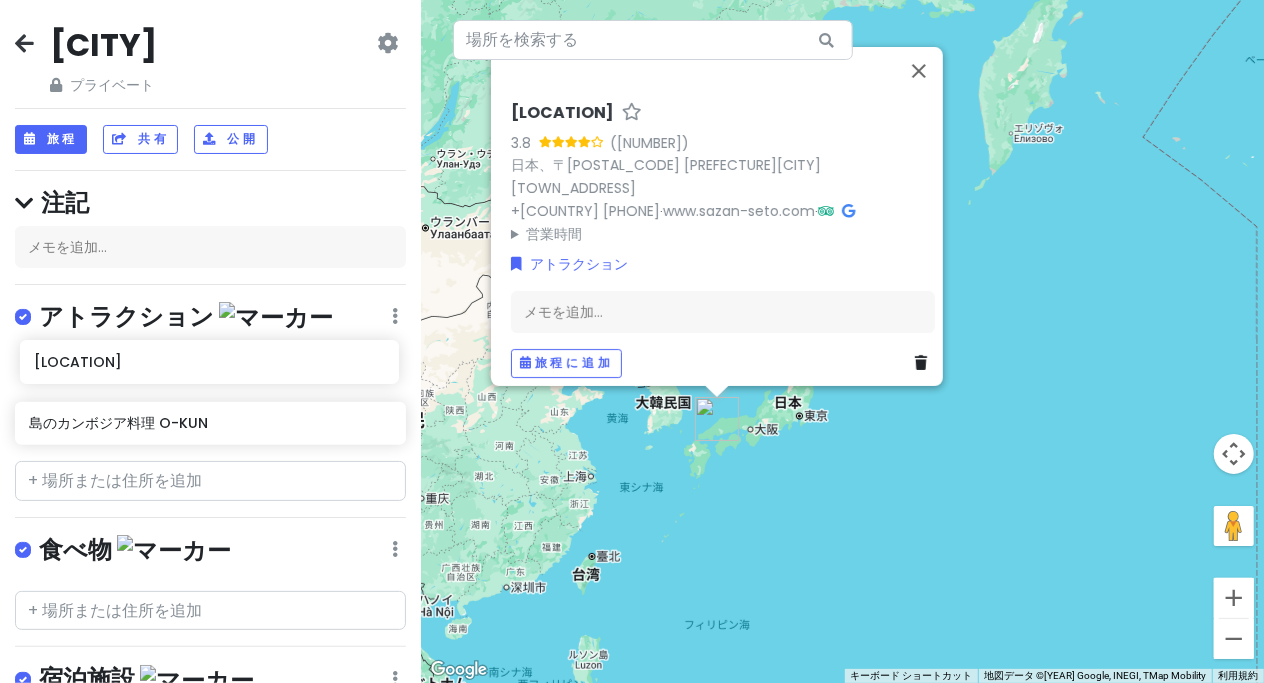 drag, startPoint x: 147, startPoint y: 433, endPoint x: 135, endPoint y: 382, distance: 52.392746 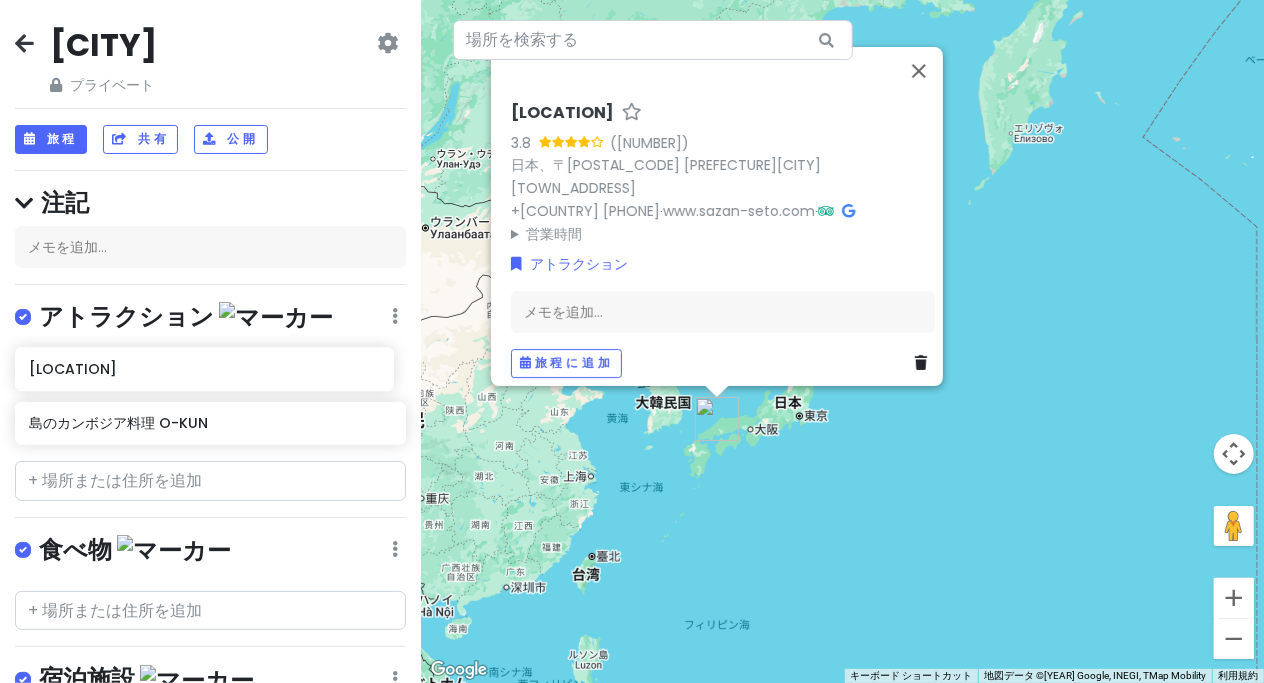 click on "[RESTAURANT] [LOCATION]" at bounding box center (210, 402) 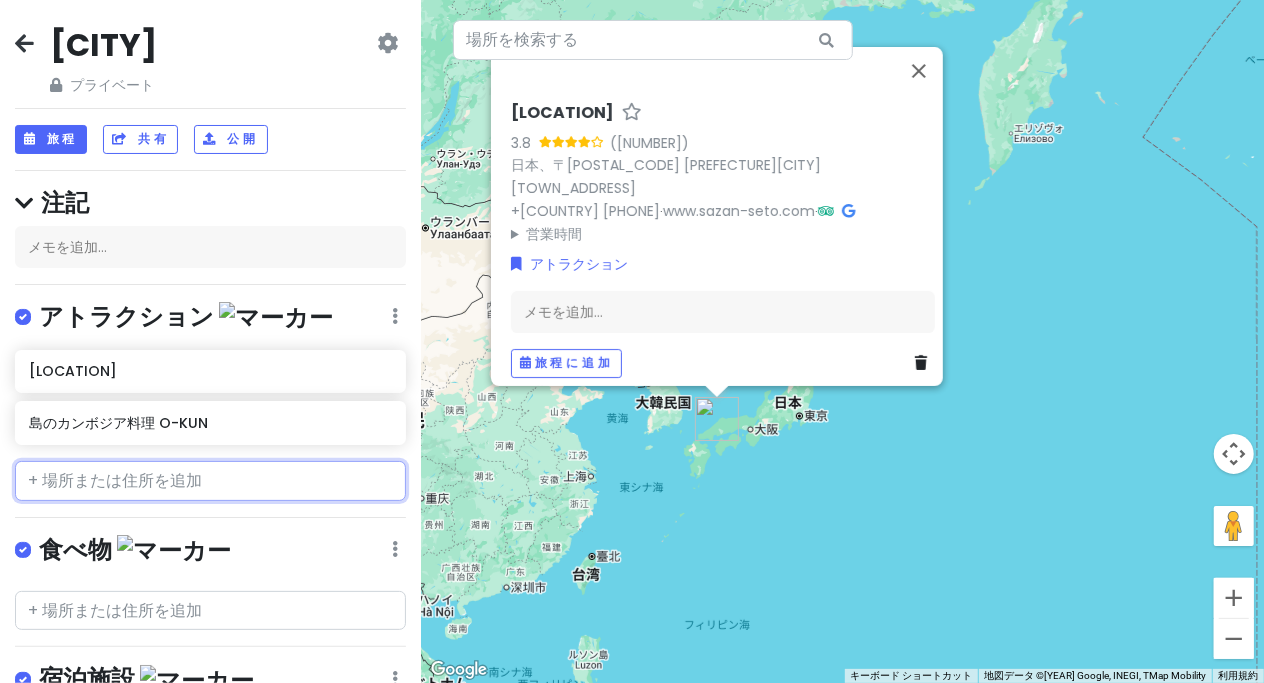 click at bounding box center (210, 481) 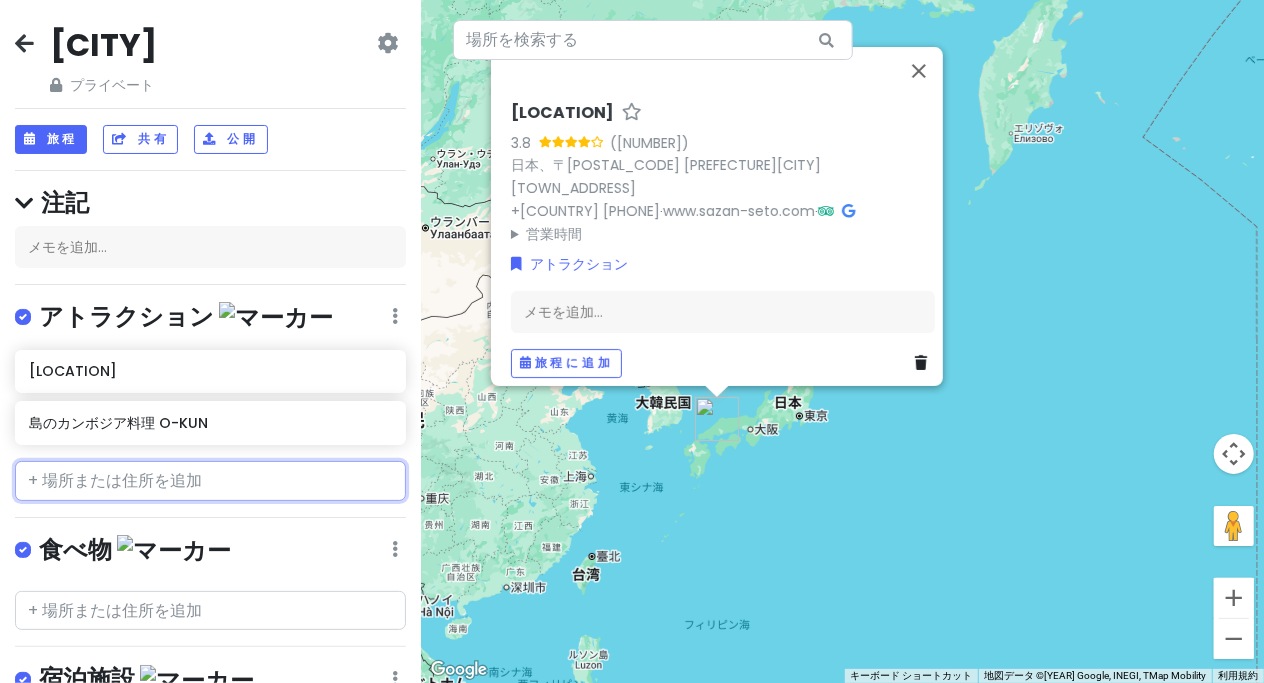 paste on "[STORE]" 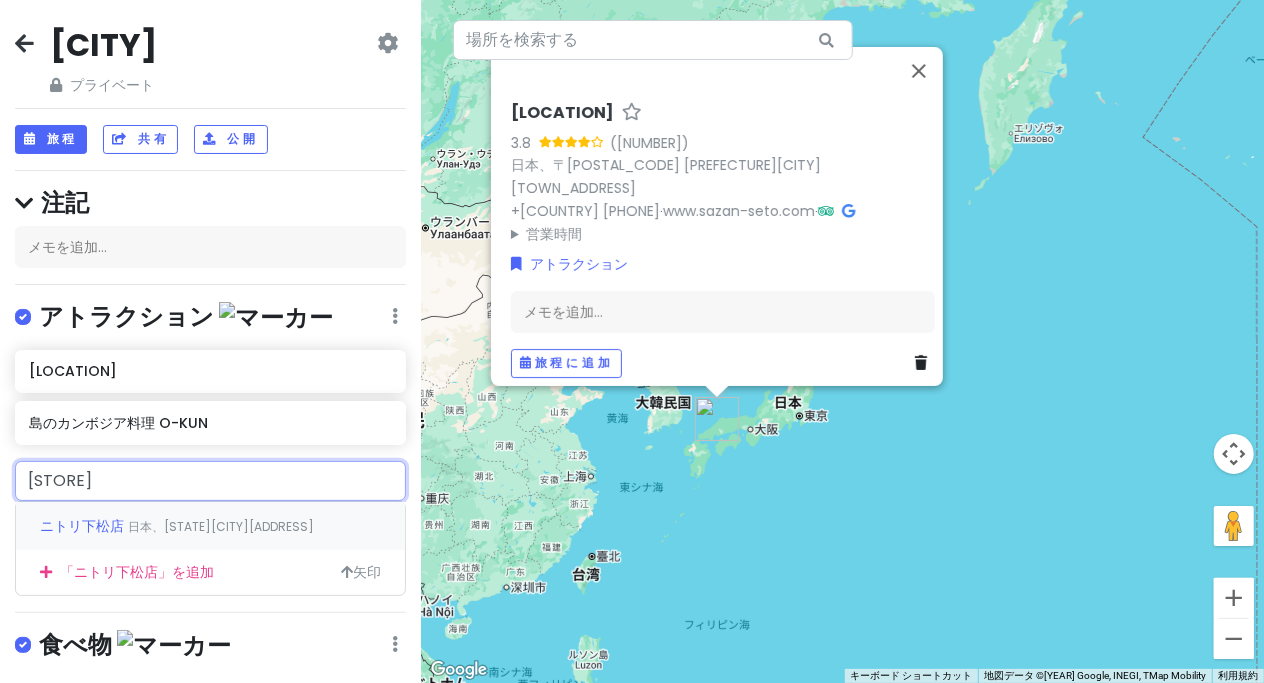 click on "日本、[STATE][CITY][ADDRESS]" at bounding box center (221, 526) 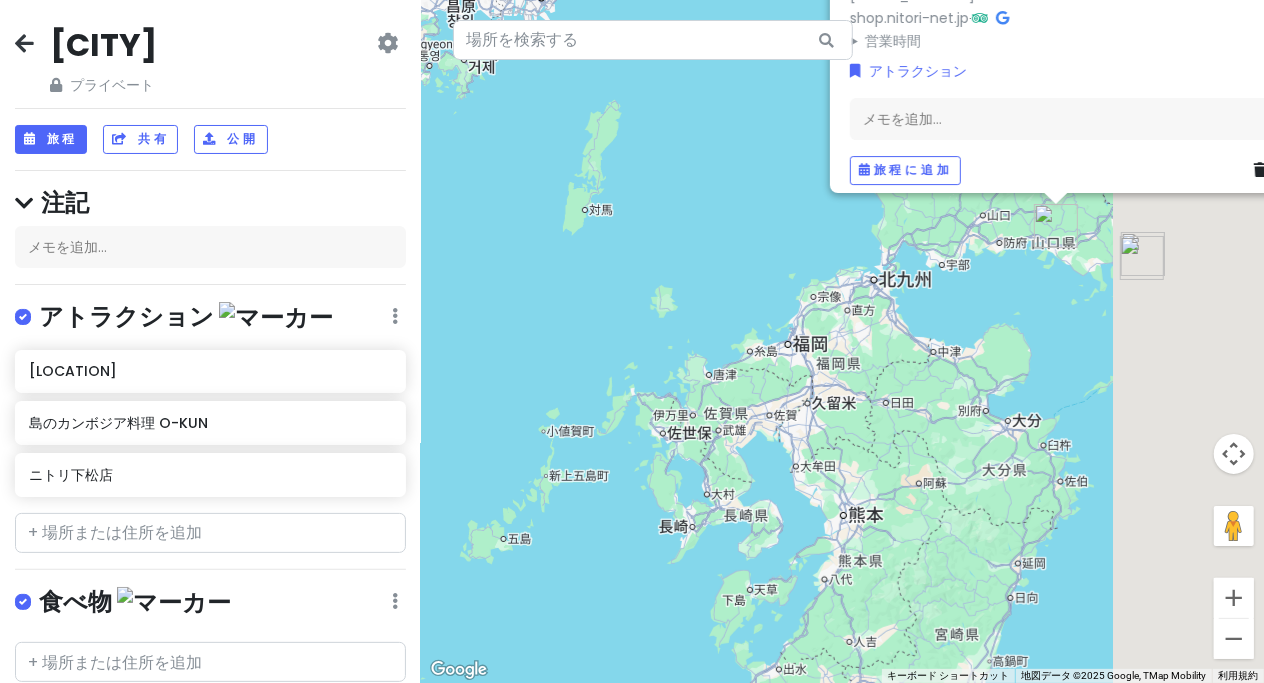 drag, startPoint x: 990, startPoint y: 346, endPoint x: 689, endPoint y: 397, distance: 305.29004 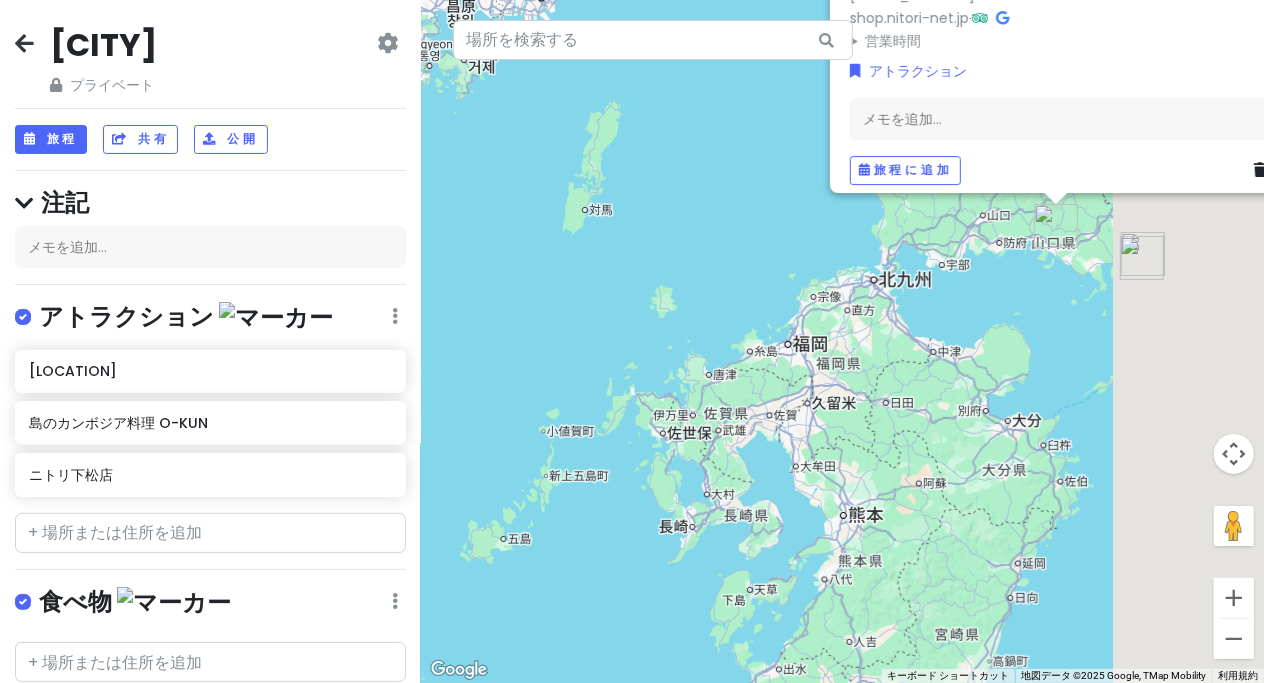 click on "ニトリ下松店 3.7       （[NUMBER]） 日本、〒[POSTAL_CODE] [PREFECTURE][CITY][TOWN_ADDRESS] shop.nitori-net.jp    ·   営業時間 月曜日 [TIME]～[TIME] 火曜日 [TIME]～[TIME] 水曜日 [TIME]～[TIME] 木曜日 [TIME]～[TIME] 金曜日 [TIME]～[TIME] 土曜日 [TIME]～[TIME] 日曜日 [TIME]～[TIME] アトラクション メモを追加...  旅程に追加" at bounding box center (842, 341) 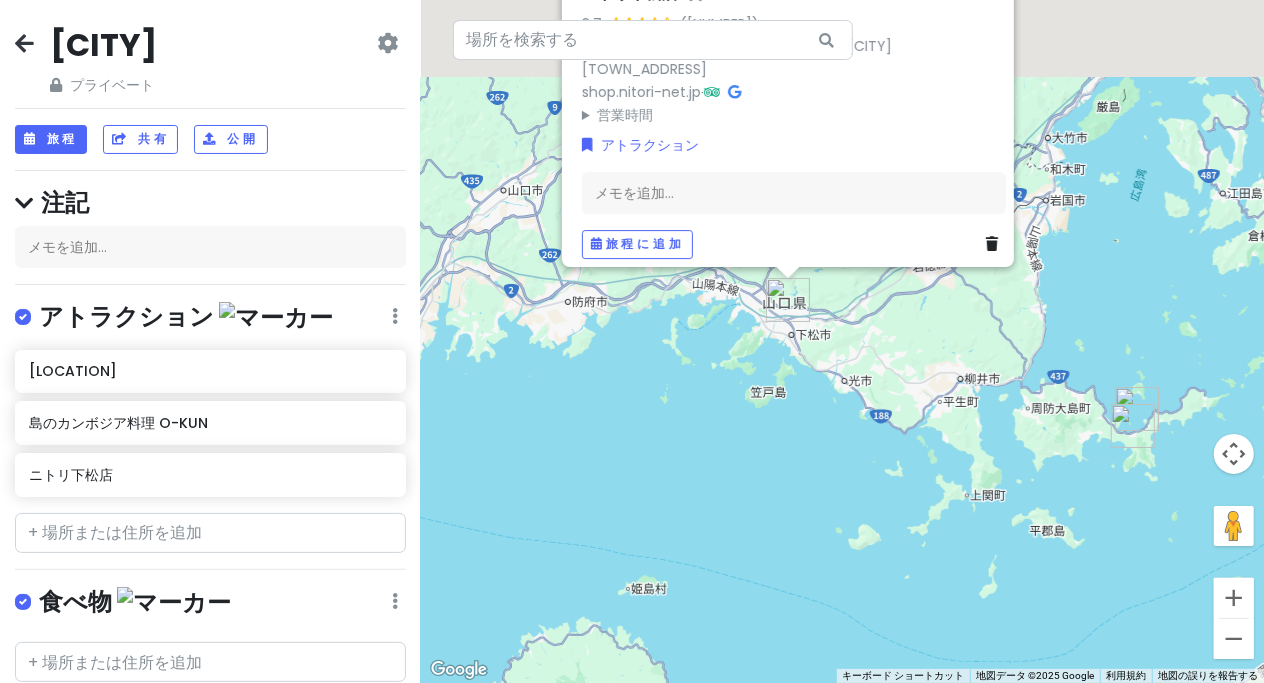 drag, startPoint x: 830, startPoint y: 303, endPoint x: 862, endPoint y: 483, distance: 182.82231 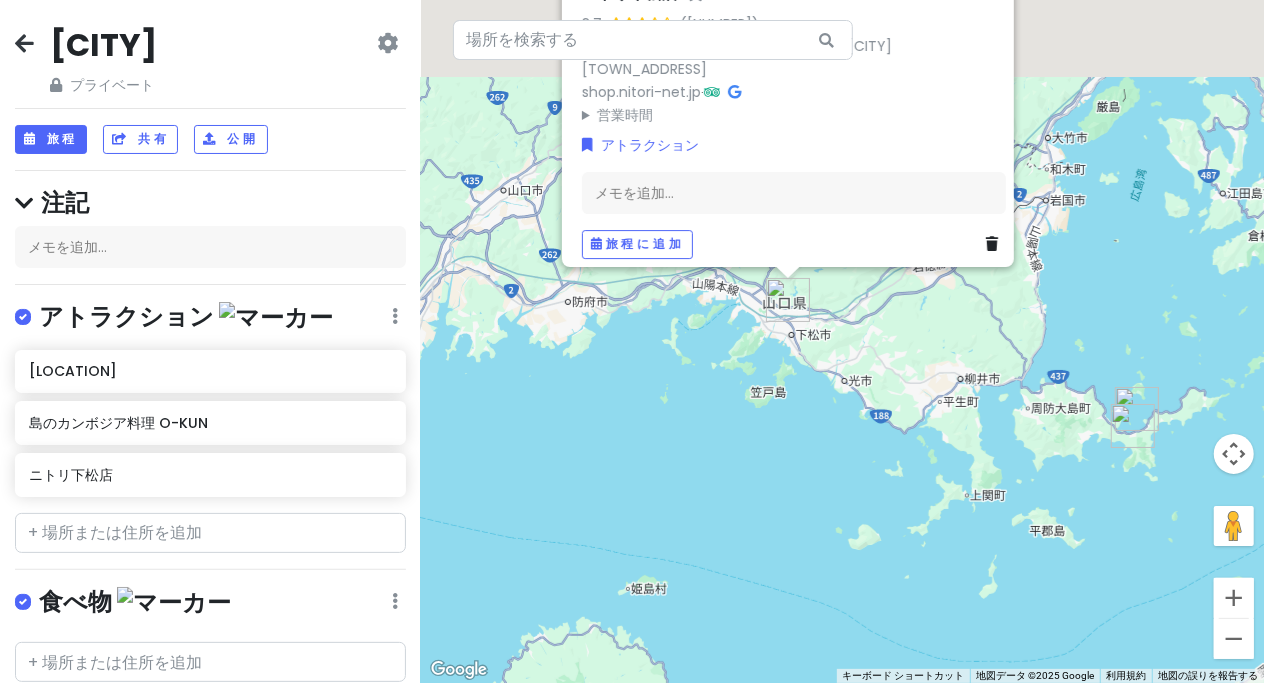 click on "ニトリ下松店 3.7       （[NUMBER]） 日本、〒[POSTAL_CODE] [PREFECTURE][CITY][TOWN_ADDRESS] shop.nitori-net.jp    ·   営業時間 月曜日 [TIME]～[TIME] 火曜日 [TIME]～[TIME] 水曜日 [TIME]～[TIME] 木曜日 [TIME]～[TIME] 金曜日 [TIME]～[TIME] 土曜日 [TIME]～[TIME] 日曜日 [TIME]～[TIME] アトラクション メモを追加...  旅程に追加" at bounding box center (842, 341) 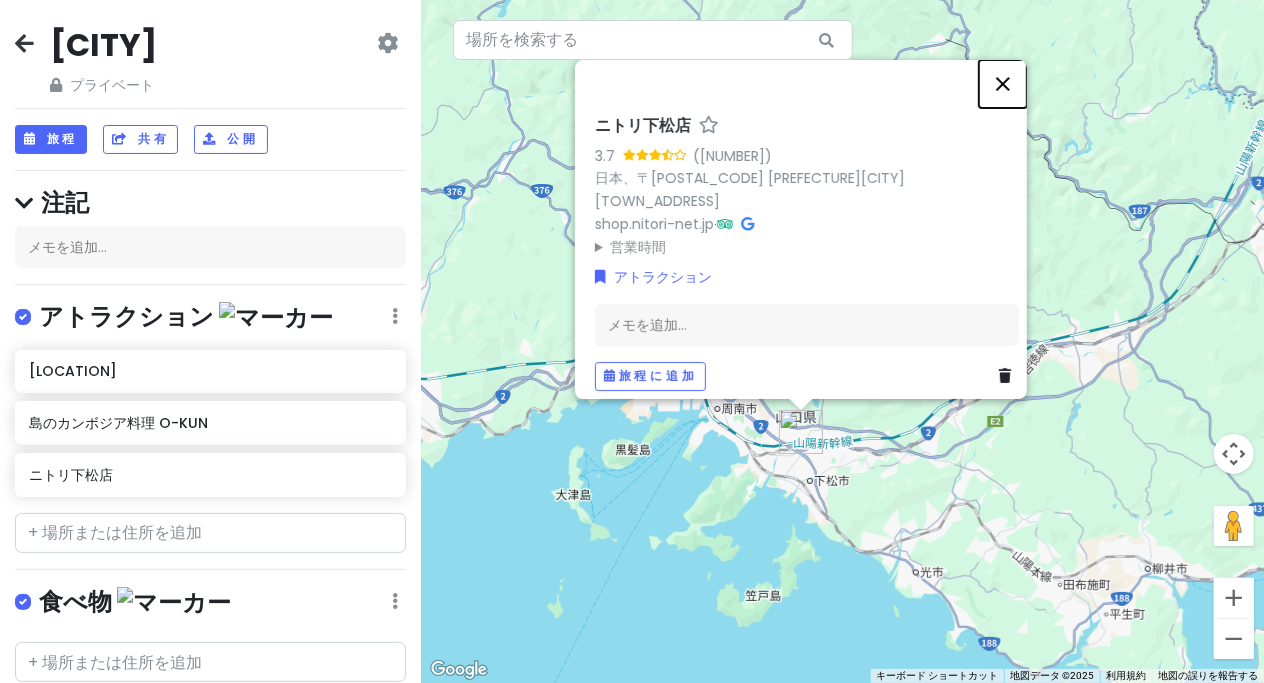 click at bounding box center [1003, 84] 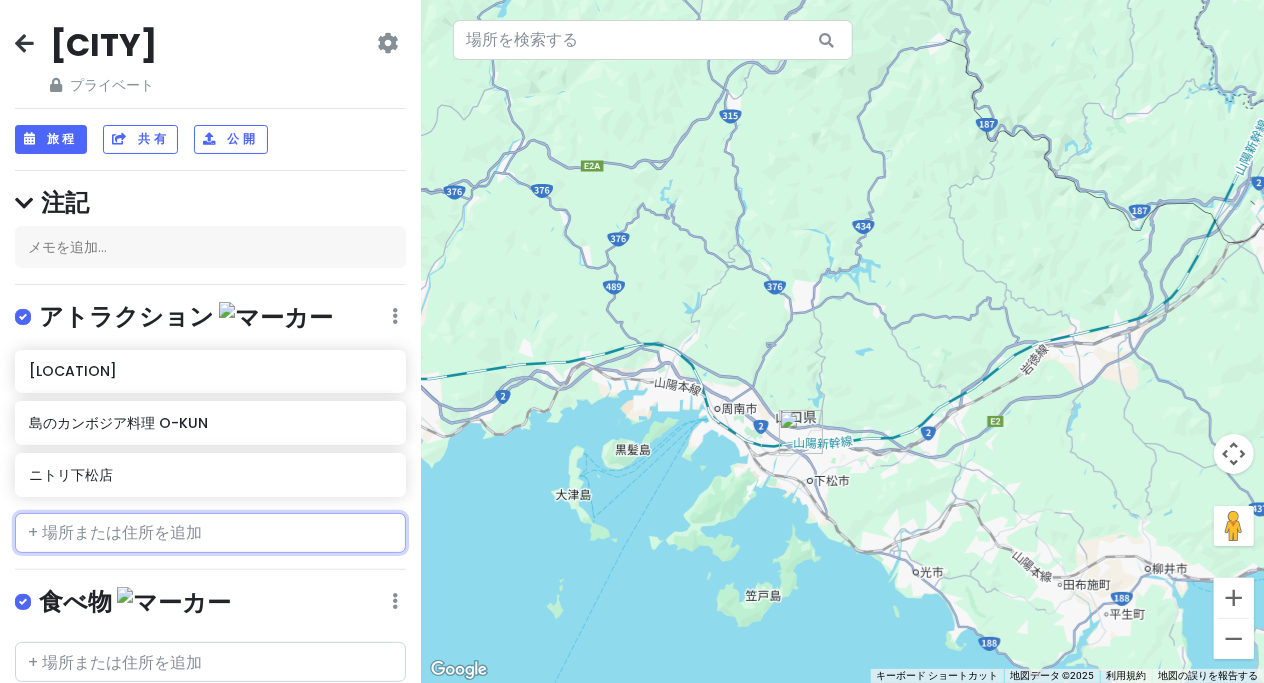 paste on "種田家具ZakkaShop＆下松店" 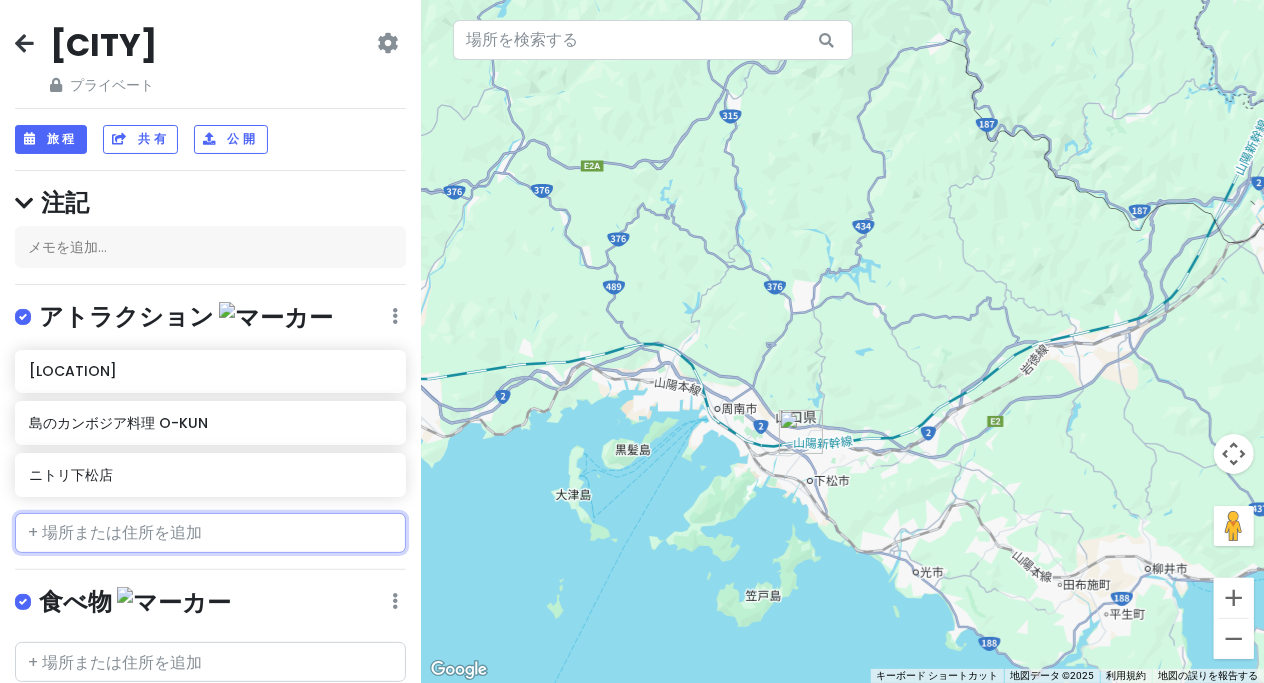 type on "種田家具ZakkaShop＆下松店" 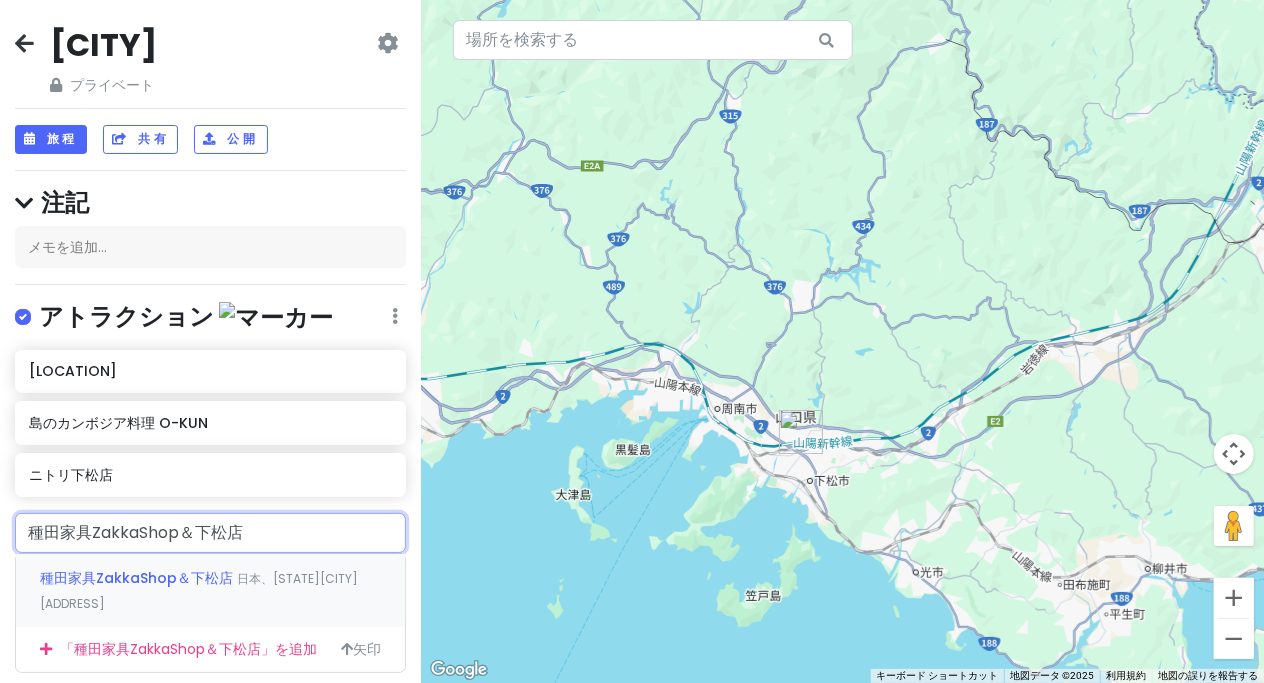 click on "種田家具ZakkaShop＆下松店" at bounding box center (136, 578) 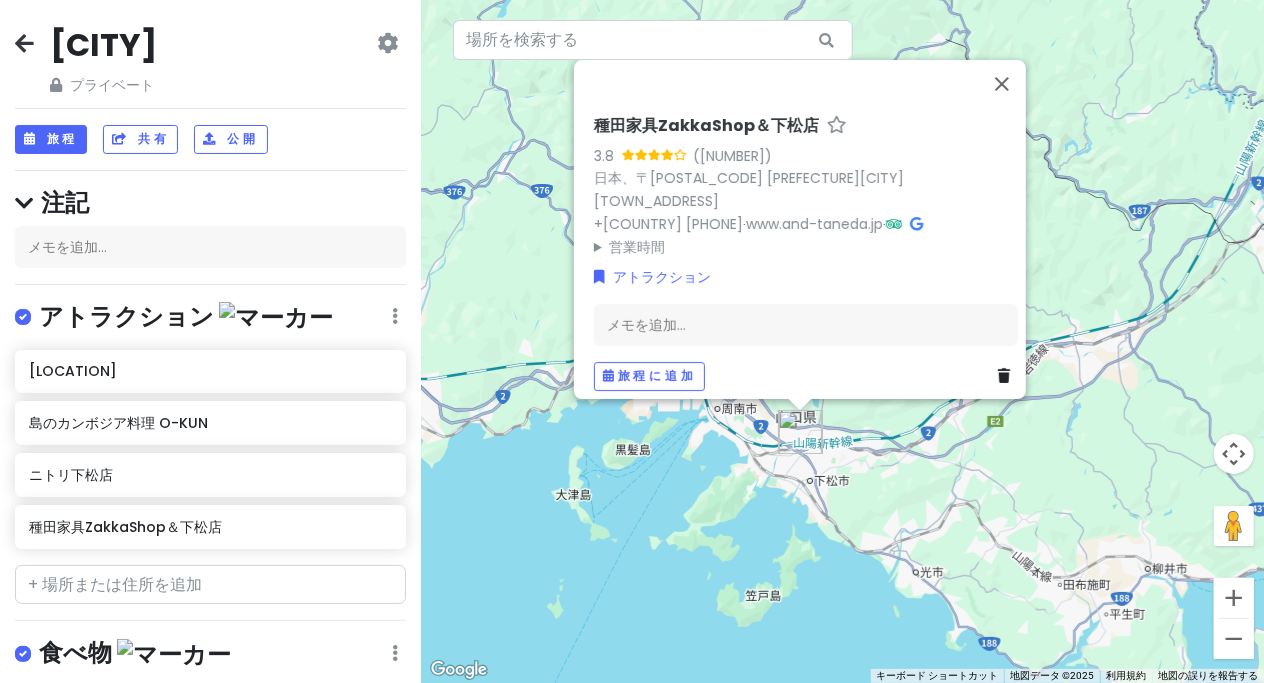 drag, startPoint x: 897, startPoint y: 504, endPoint x: 746, endPoint y: 422, distance: 171.8284 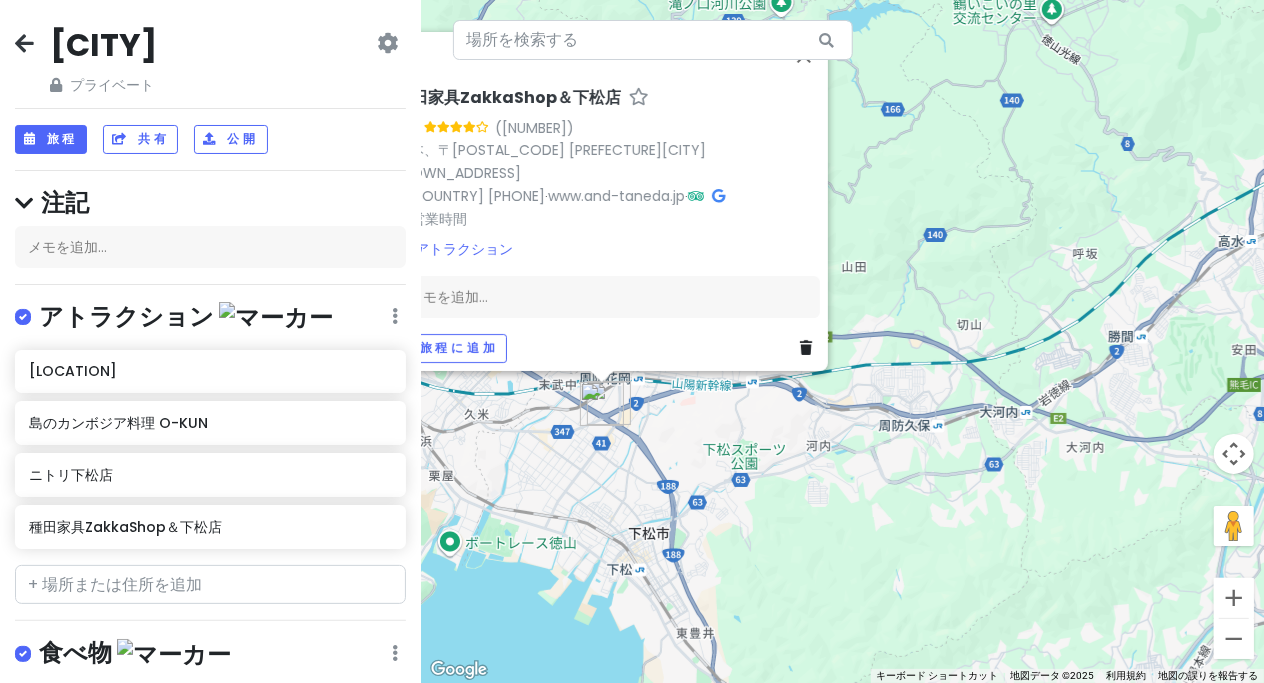 drag, startPoint x: 677, startPoint y: 480, endPoint x: 795, endPoint y: 475, distance: 118.10589 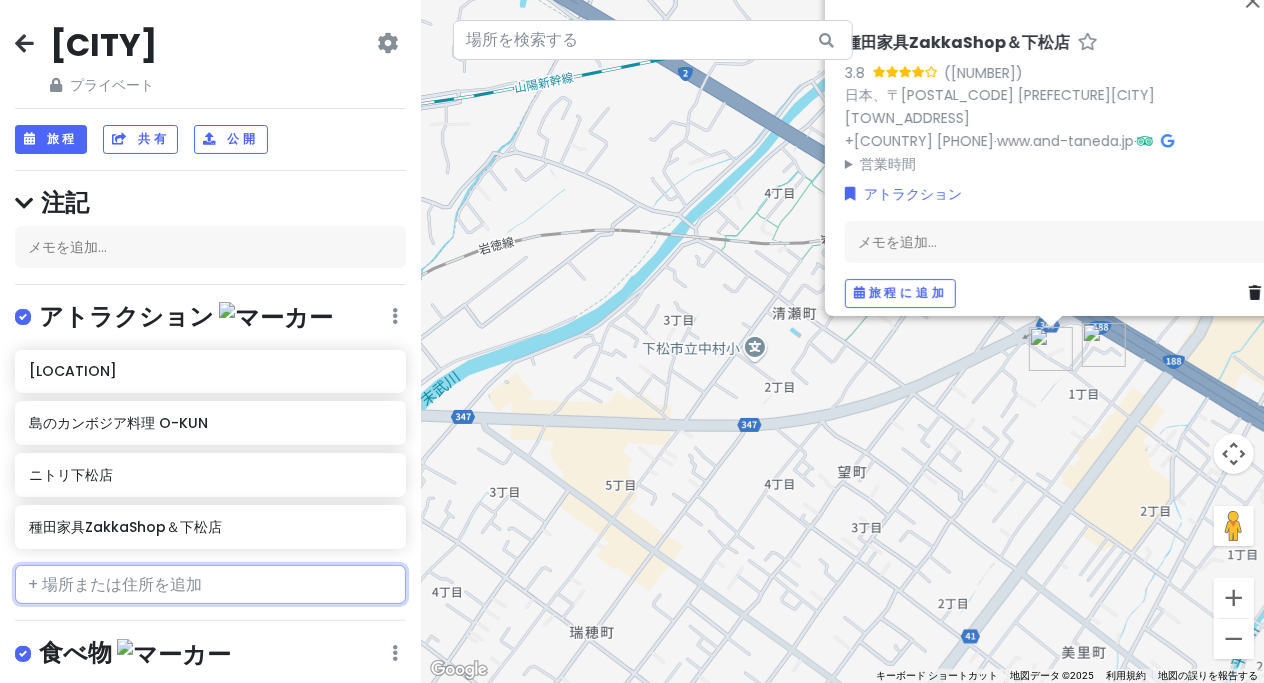 click at bounding box center (210, 585) 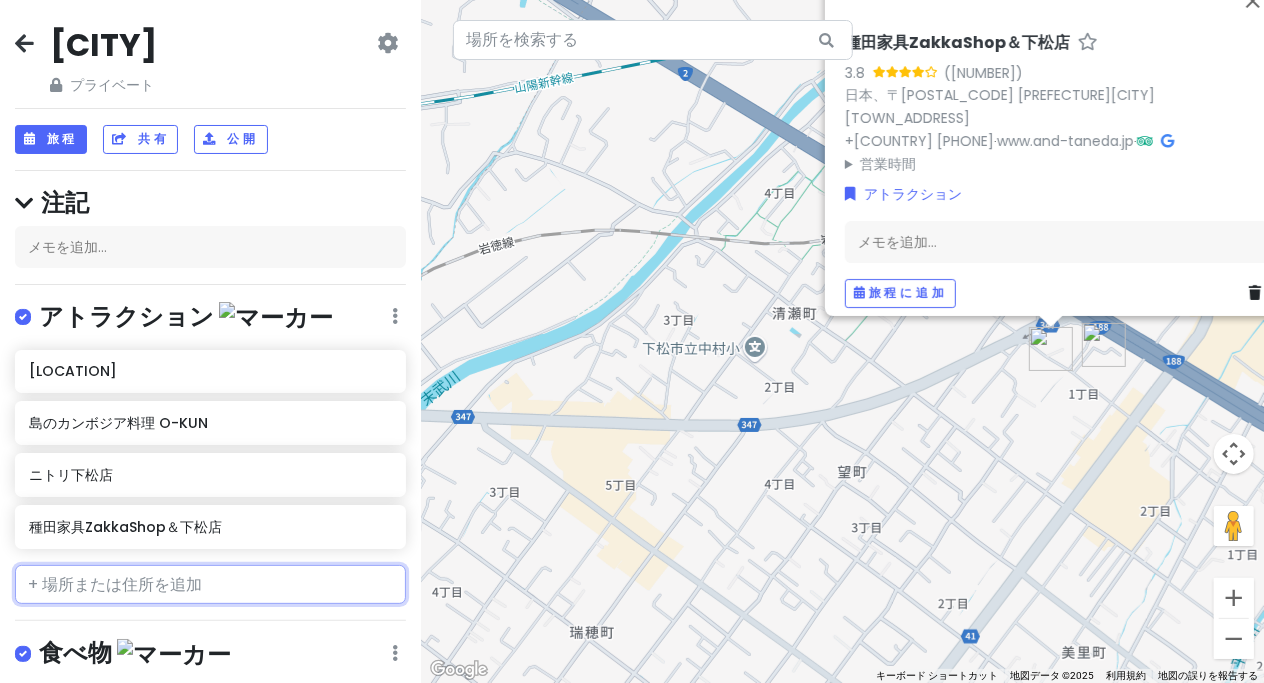 paste on "ふれあいどころ437" 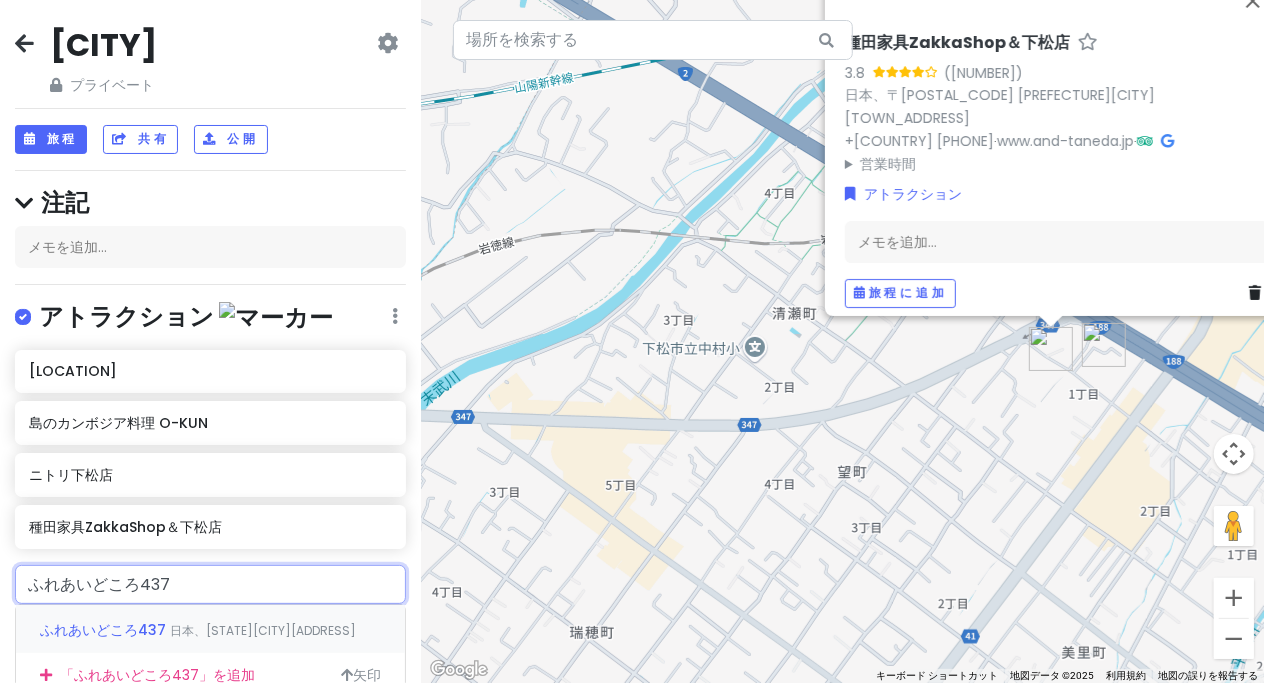 click on "日本、[STATE][CITY][ADDRESS]" at bounding box center [263, 630] 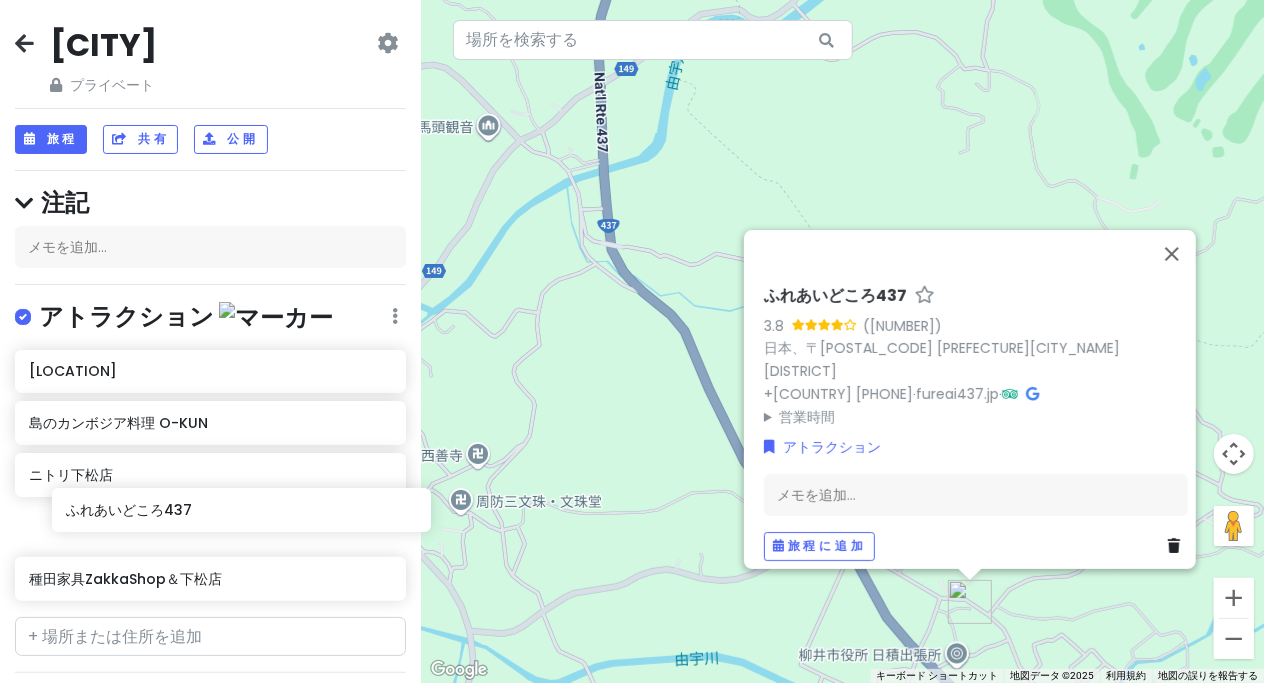 scroll, scrollTop: 4, scrollLeft: 0, axis: vertical 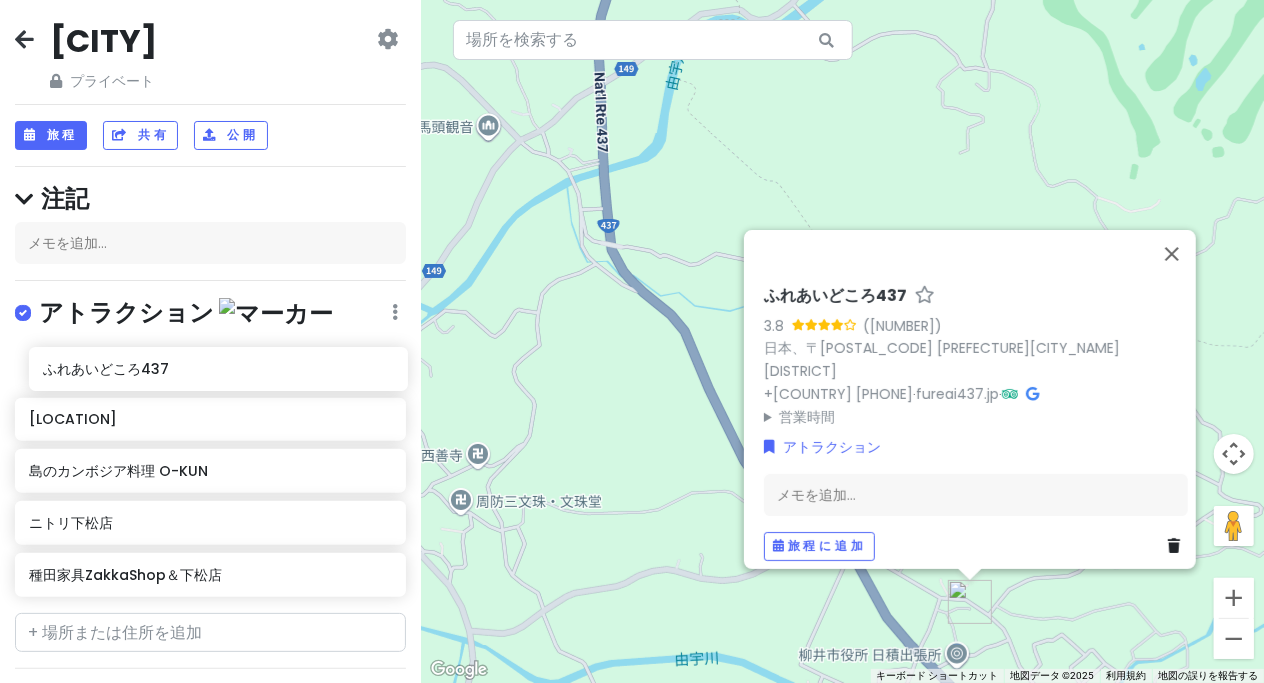 drag, startPoint x: 166, startPoint y: 590, endPoint x: 180, endPoint y: 382, distance: 208.47063 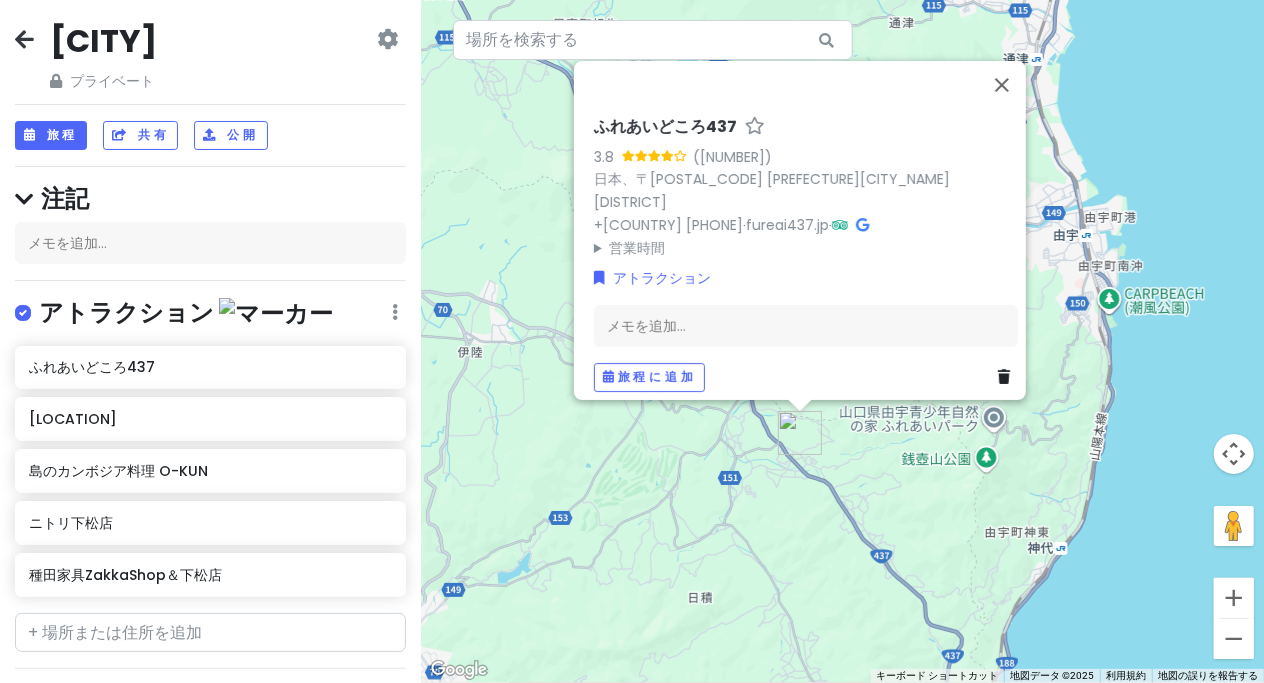 drag, startPoint x: 912, startPoint y: 486, endPoint x: 808, endPoint y: 377, distance: 150.65524 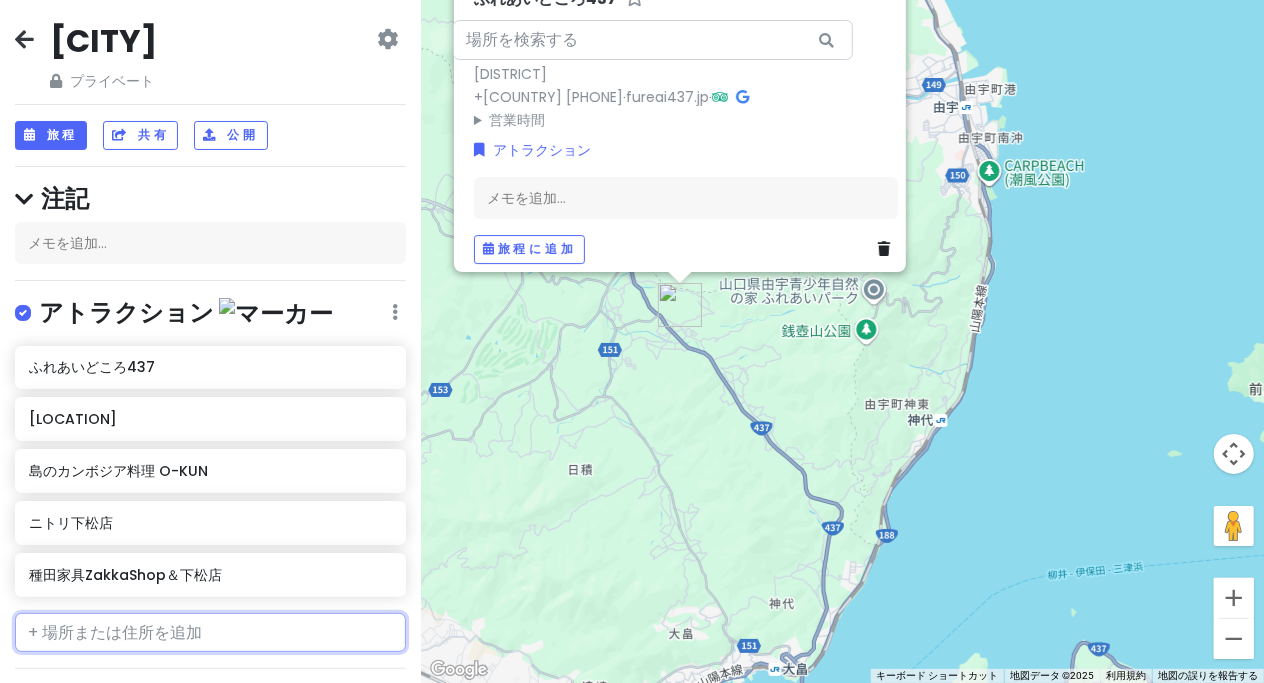 click at bounding box center (210, 633) 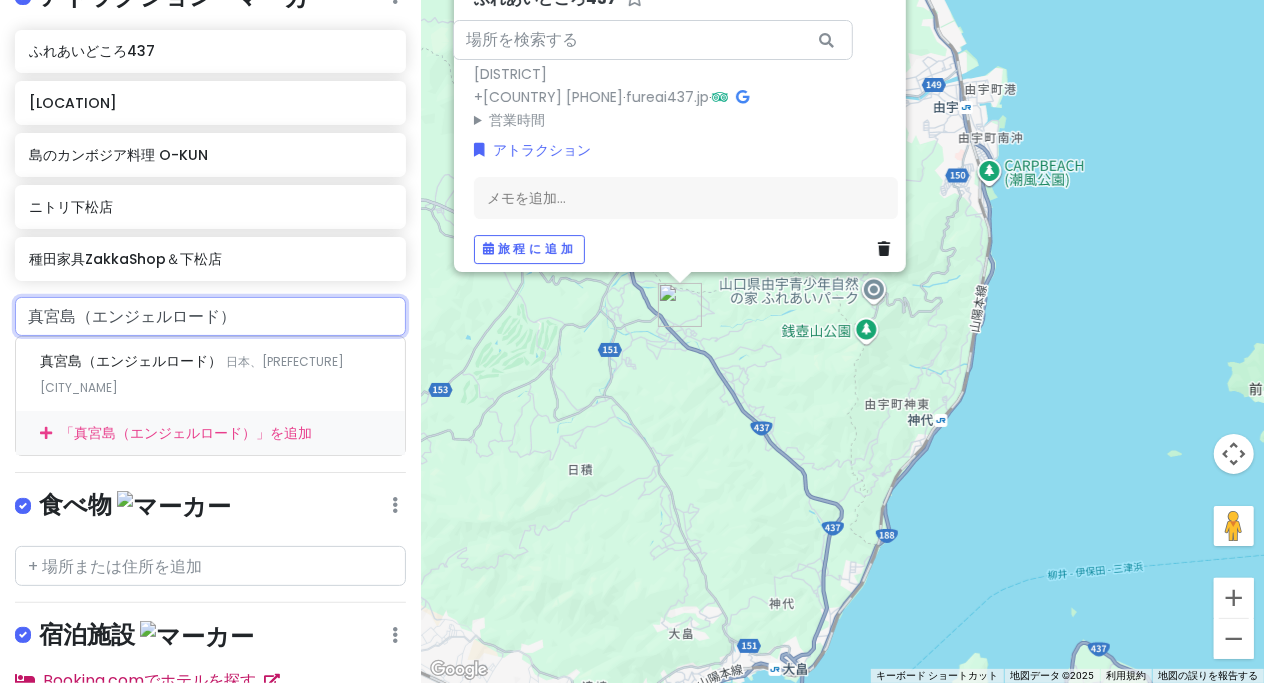 scroll, scrollTop: 377, scrollLeft: 0, axis: vertical 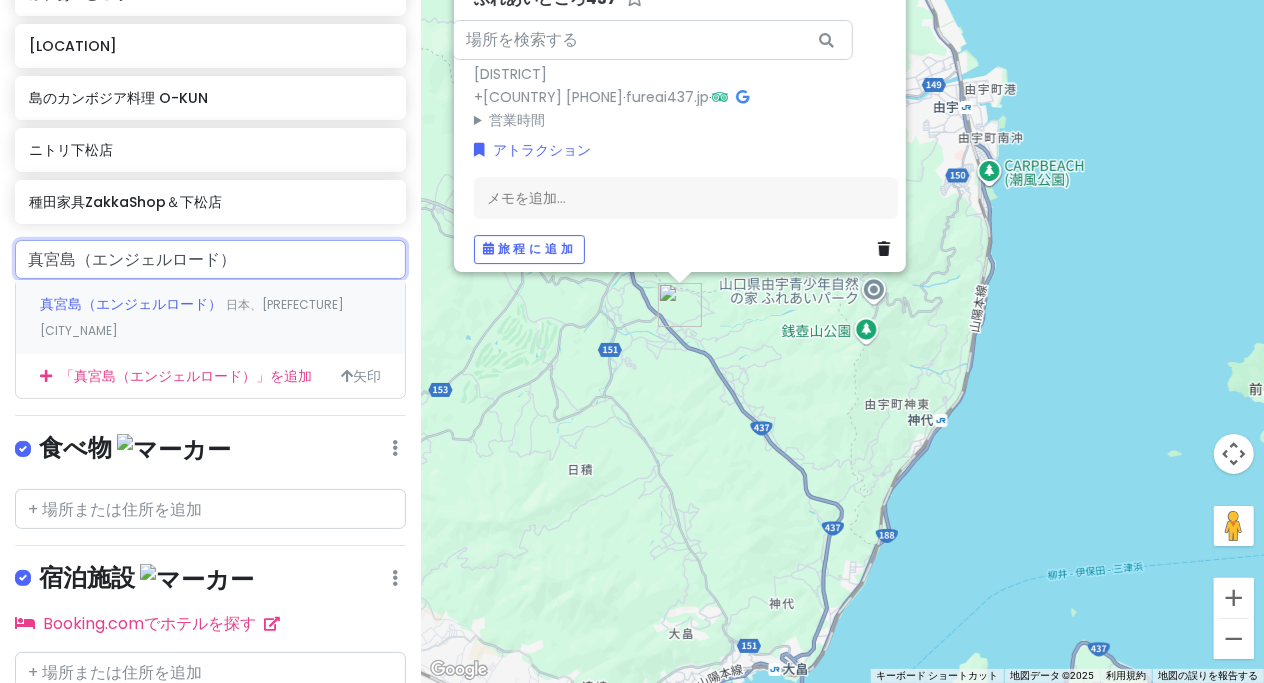 click on "真宮島（エンジェルロード）" at bounding box center [131, 304] 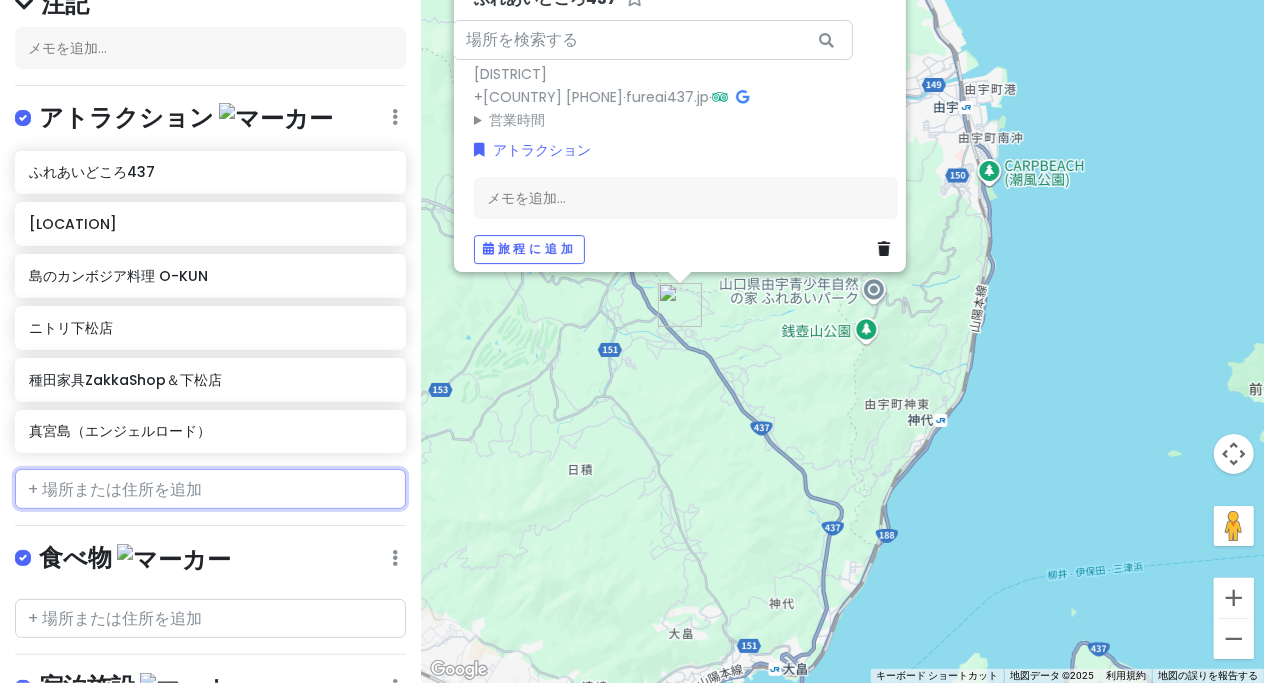 scroll, scrollTop: 10, scrollLeft: 0, axis: vertical 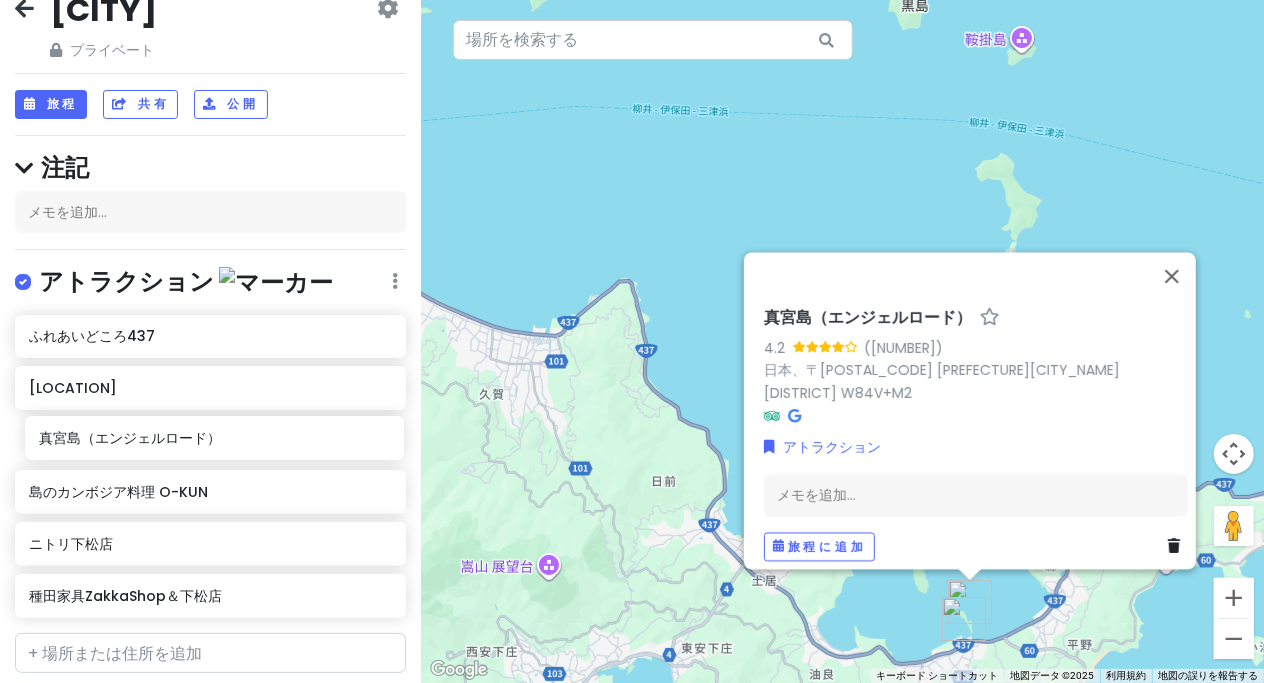 drag, startPoint x: 150, startPoint y: 629, endPoint x: 160, endPoint y: 450, distance: 179.27911 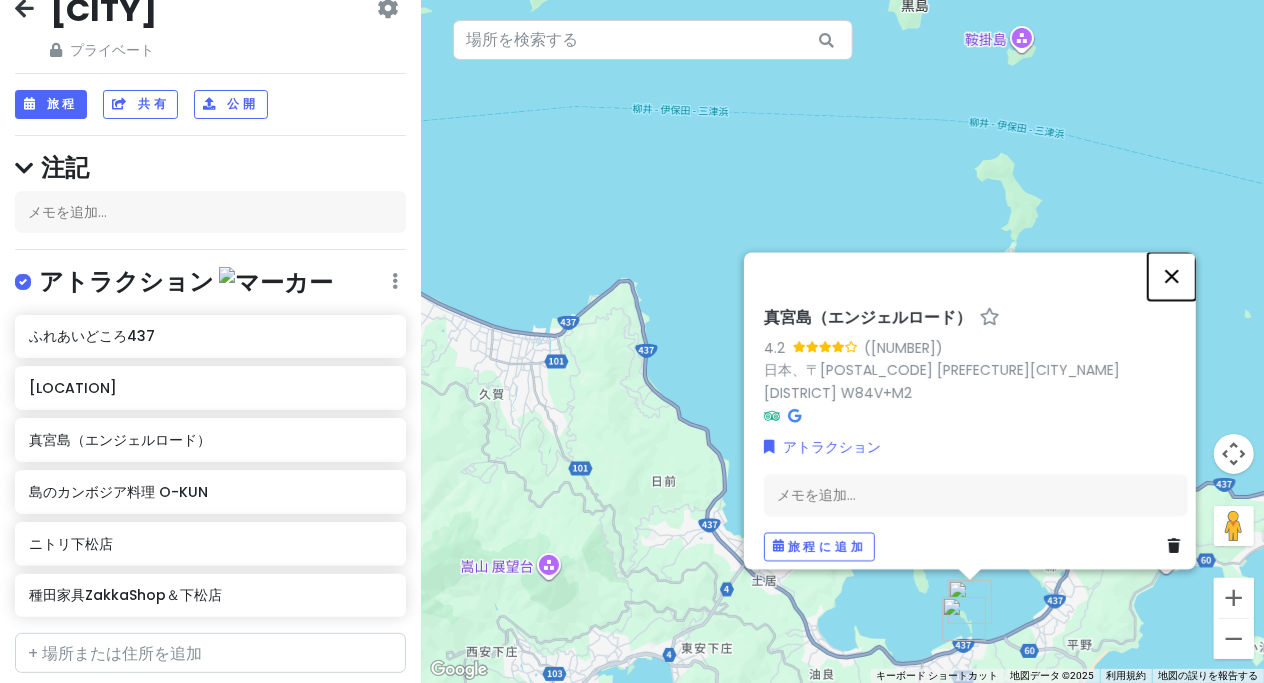 click at bounding box center (1172, 276) 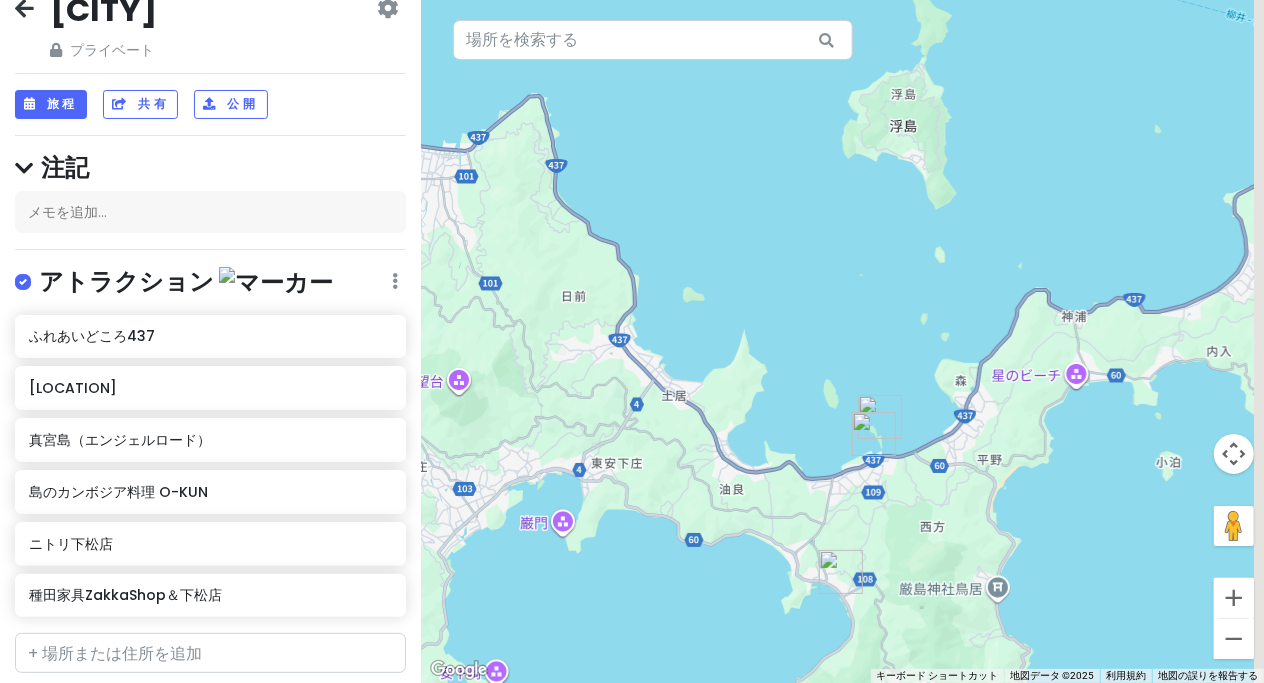 drag, startPoint x: 938, startPoint y: 263, endPoint x: 930, endPoint y: 228, distance: 35.902645 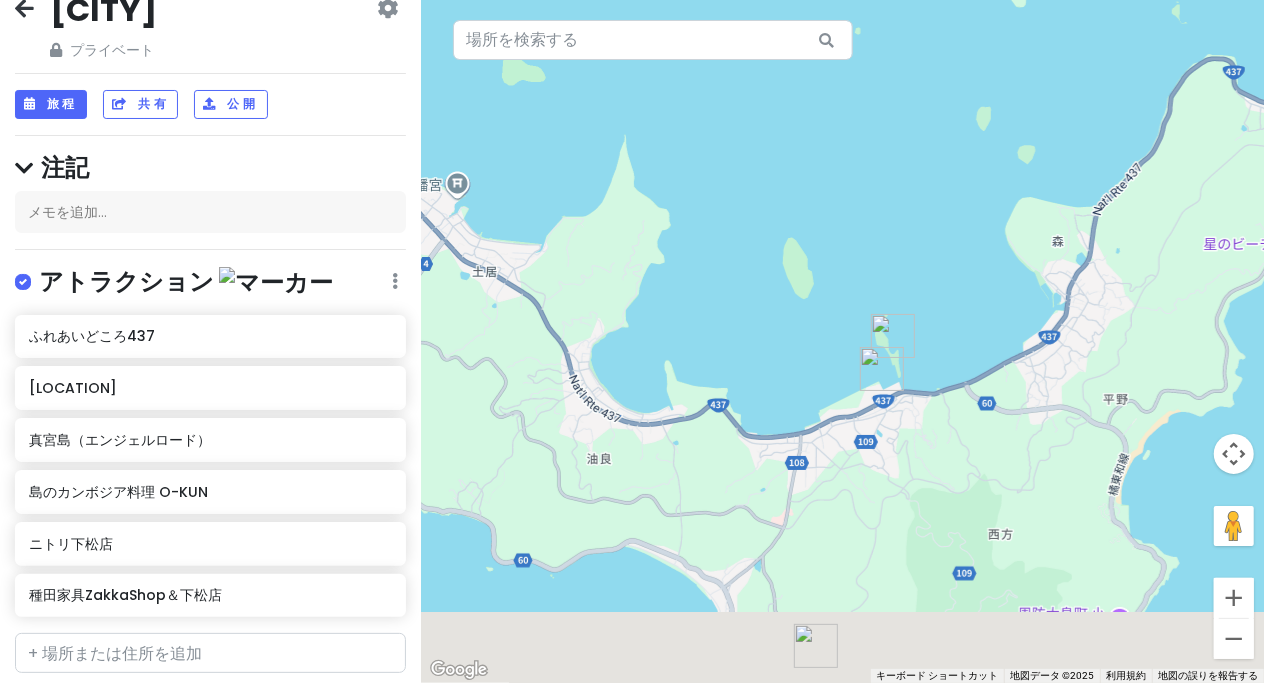 drag, startPoint x: 750, startPoint y: 480, endPoint x: 833, endPoint y: 166, distance: 324.78455 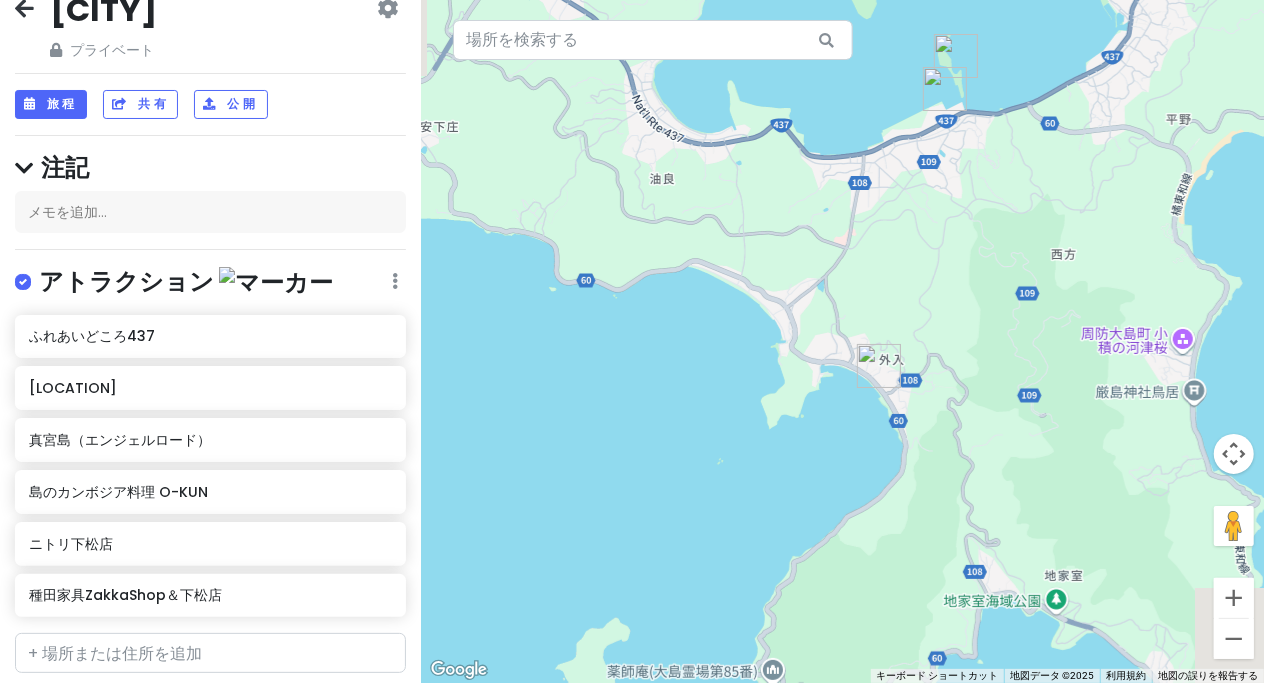 drag, startPoint x: 1065, startPoint y: 168, endPoint x: 945, endPoint y: 398, distance: 259.42242 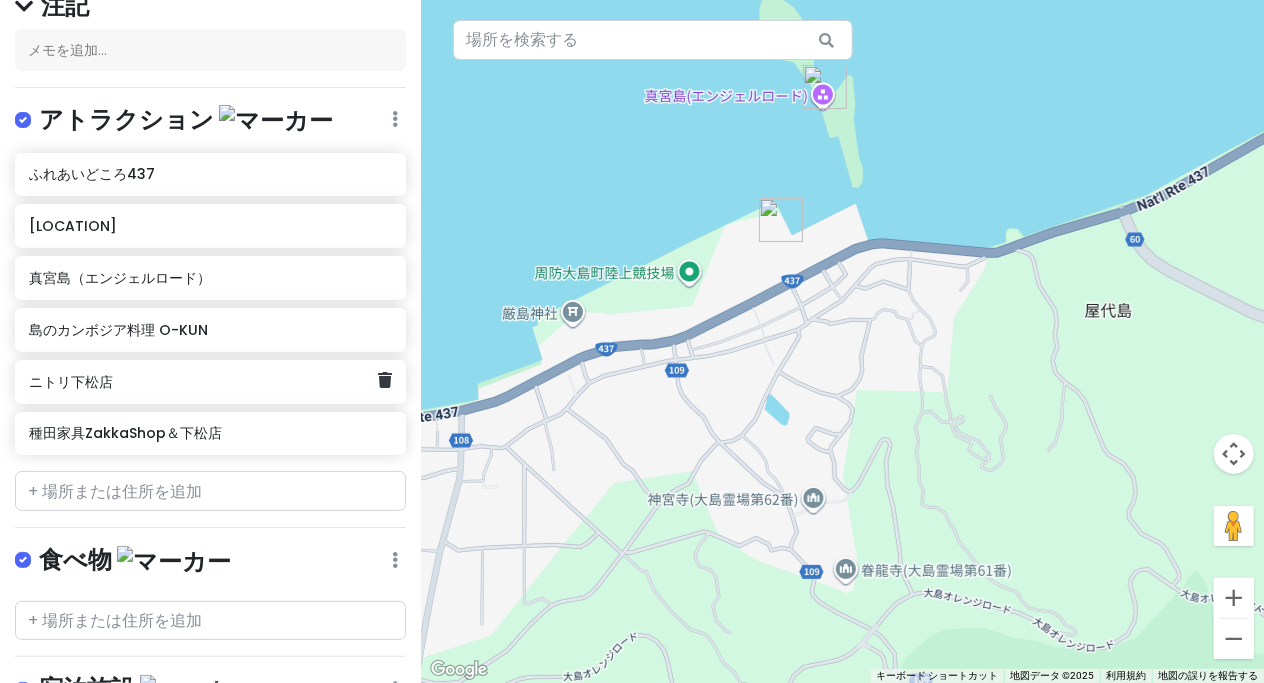 scroll, scrollTop: 222, scrollLeft: 0, axis: vertical 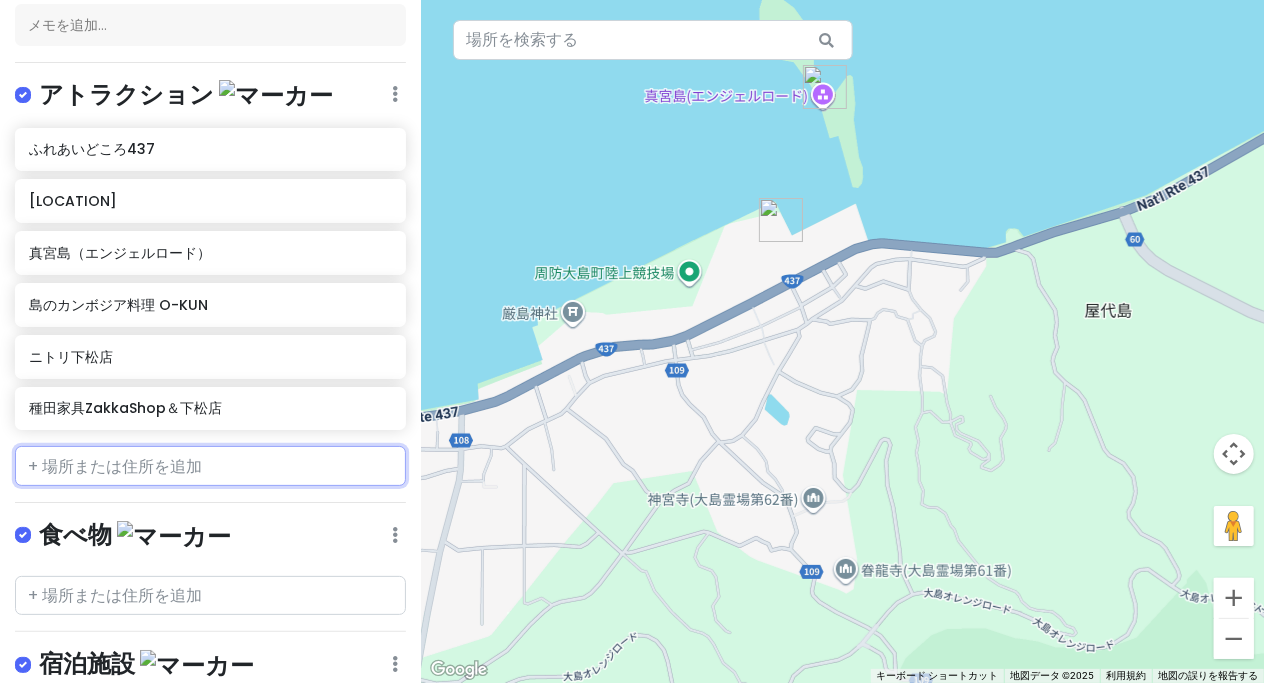click at bounding box center [210, 466] 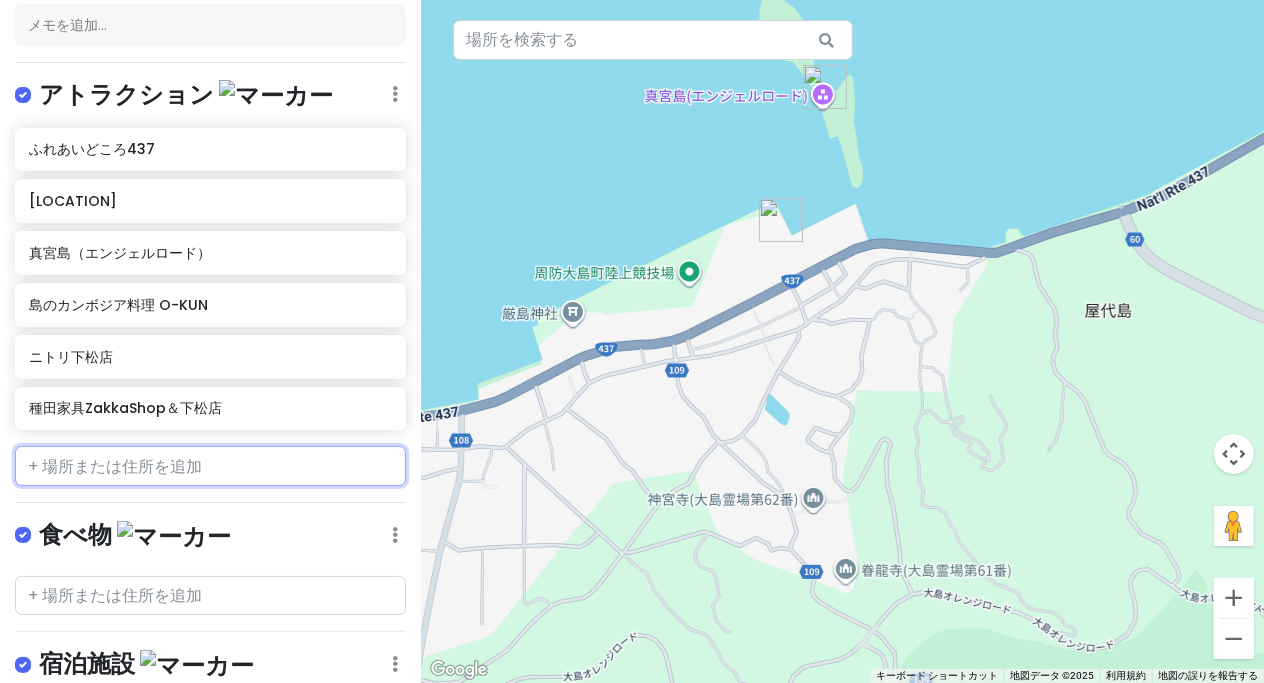 paste on "有限会社田中海産 直売所" 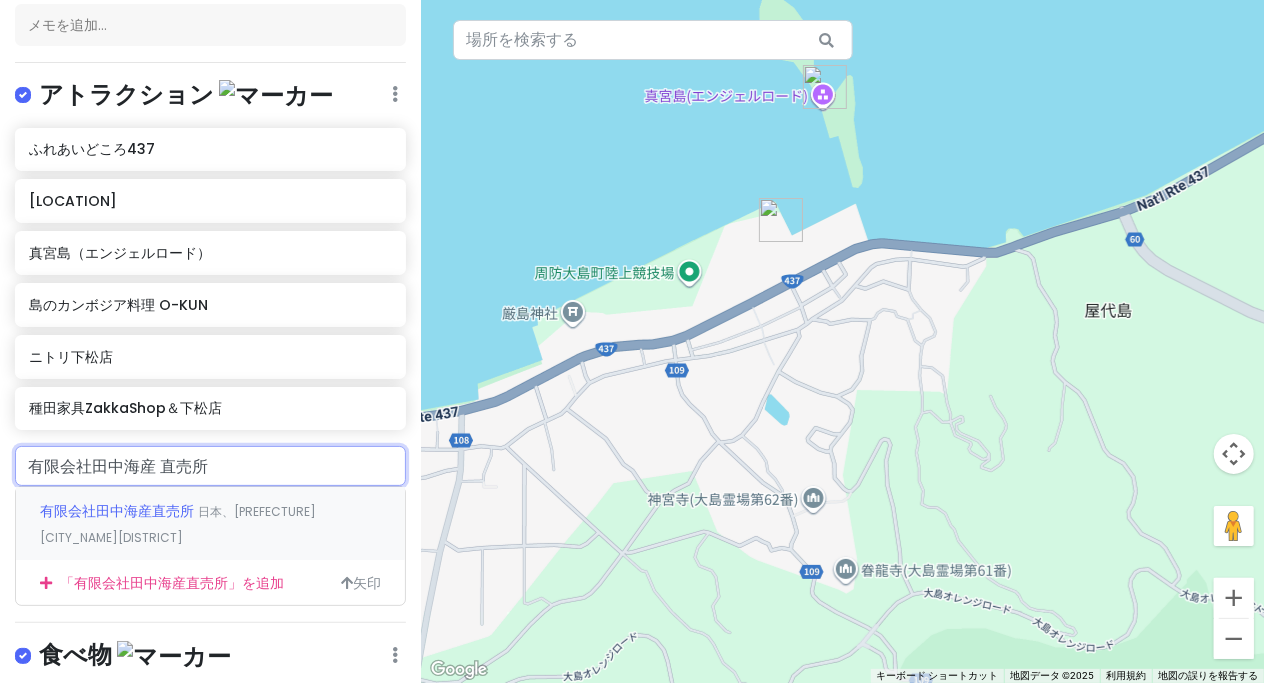click on "有限会社田中海産直売所" at bounding box center (117, 511) 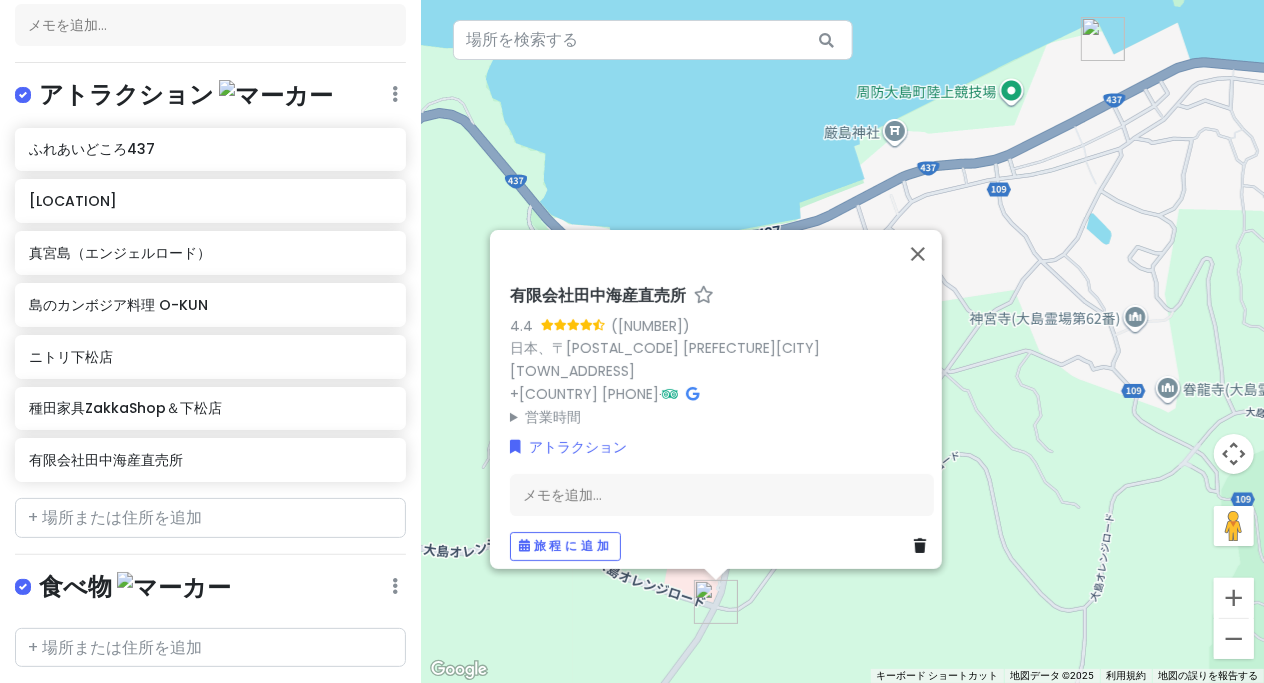 drag, startPoint x: 722, startPoint y: 616, endPoint x: 860, endPoint y: 487, distance: 188.90474 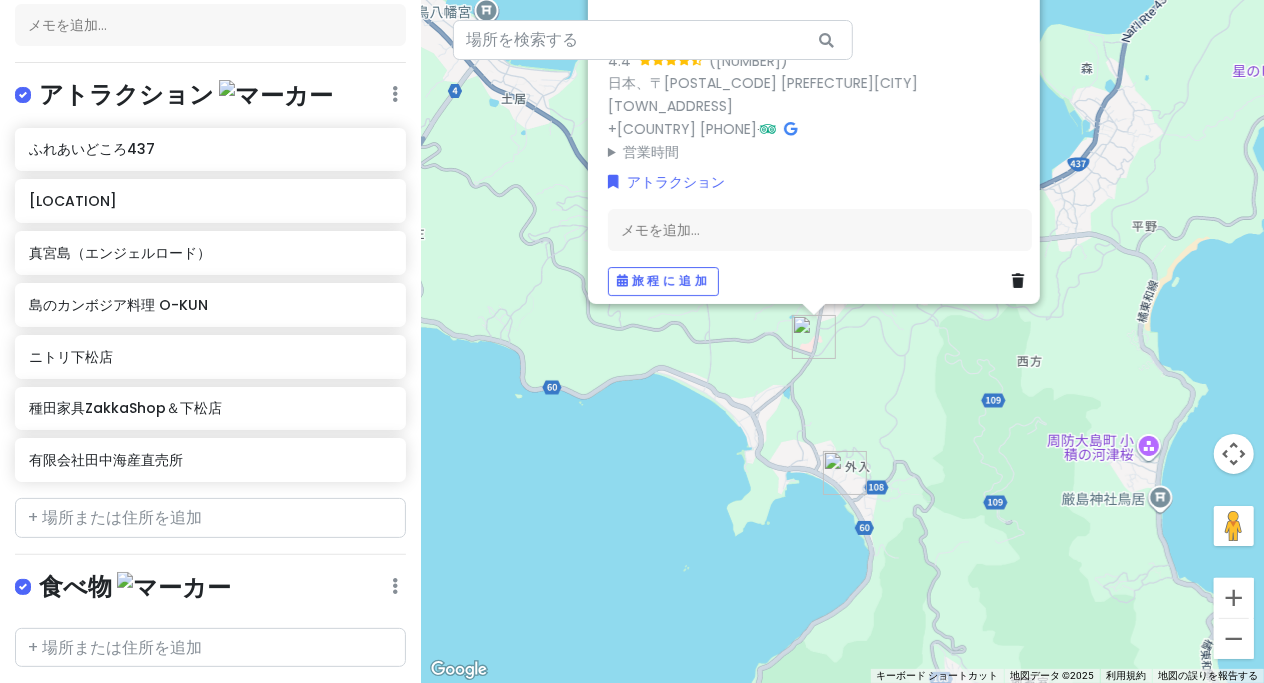 click on "有限会社田中海産直売所 4.4       （33） 日本、〒[POSTAL_CODE] [STATE][CITY][ADDRESS] +[PHONE]    ·   営業時間 月曜日 [TIME]～[TIME] 火曜日 [TIME]～[TIME] 水曜日 定休日 木曜日 [TIME]～[TIME] 金曜日 [TIME]～[TIME] 土曜日 [TIME]～[TIME] 日曜日 [TIME]～[TIME] アトラクション メモを追加...  旅程に追加" at bounding box center (842, 341) 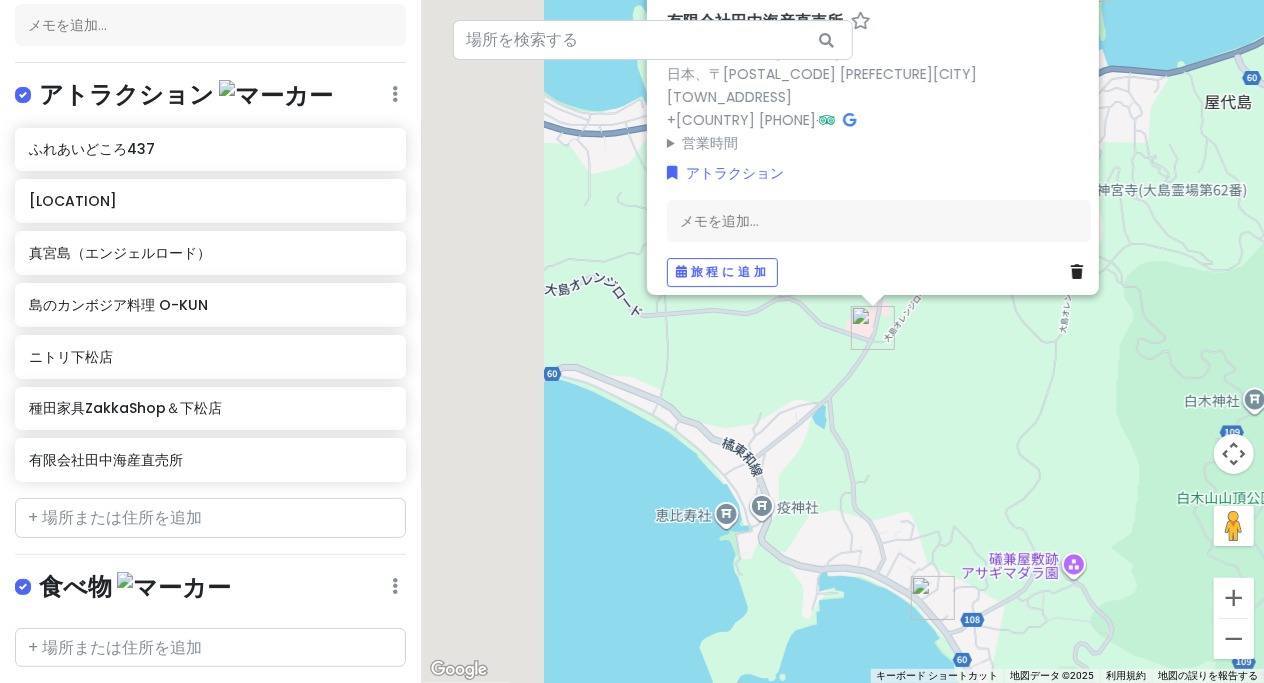 drag, startPoint x: 911, startPoint y: 423, endPoint x: 935, endPoint y: 434, distance: 26.400757 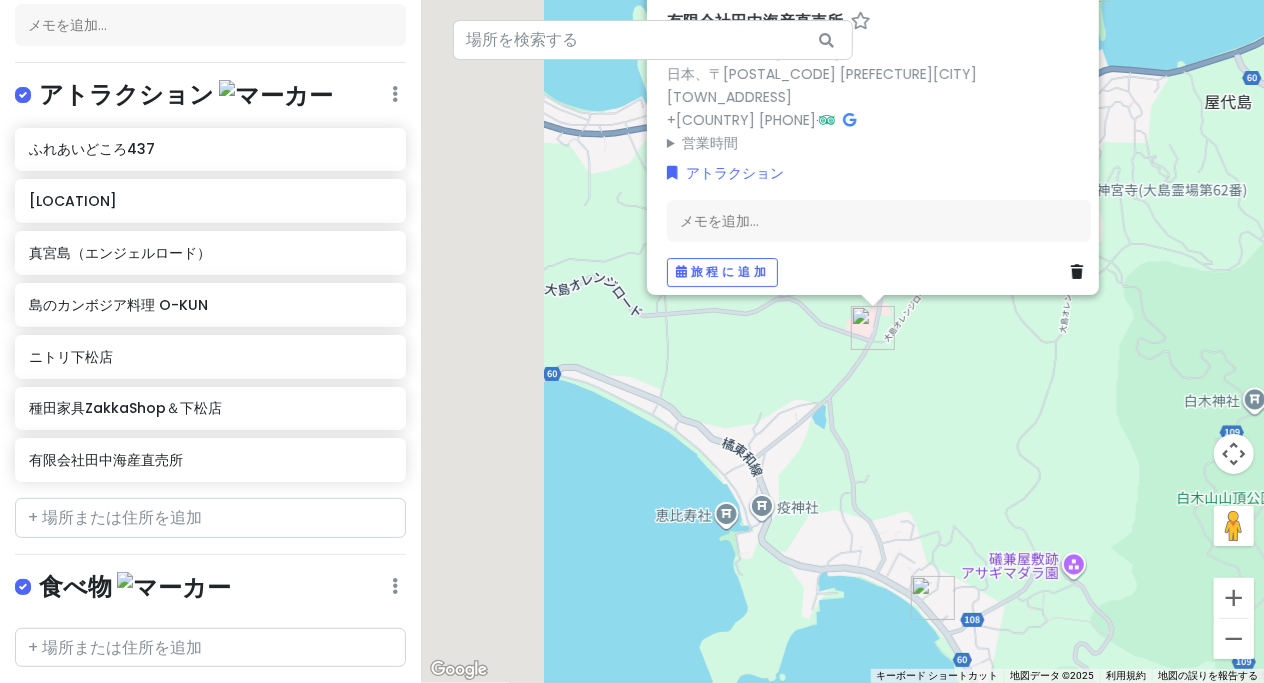 click on "有限会社田中海産直売所 4.4       （33） 日本、〒[POSTAL_CODE] [STATE][CITY][ADDRESS] +[PHONE]    ·   営業時間 月曜日 [TIME]～[TIME] 火曜日 [TIME]～[TIME] 水曜日 定休日 木曜日 [TIME]～[TIME] 金曜日 [TIME]～[TIME] 土曜日 [TIME]～[TIME] 日曜日 [TIME]～[TIME] アトラクション メモを追加...  旅程に追加" at bounding box center [842, 341] 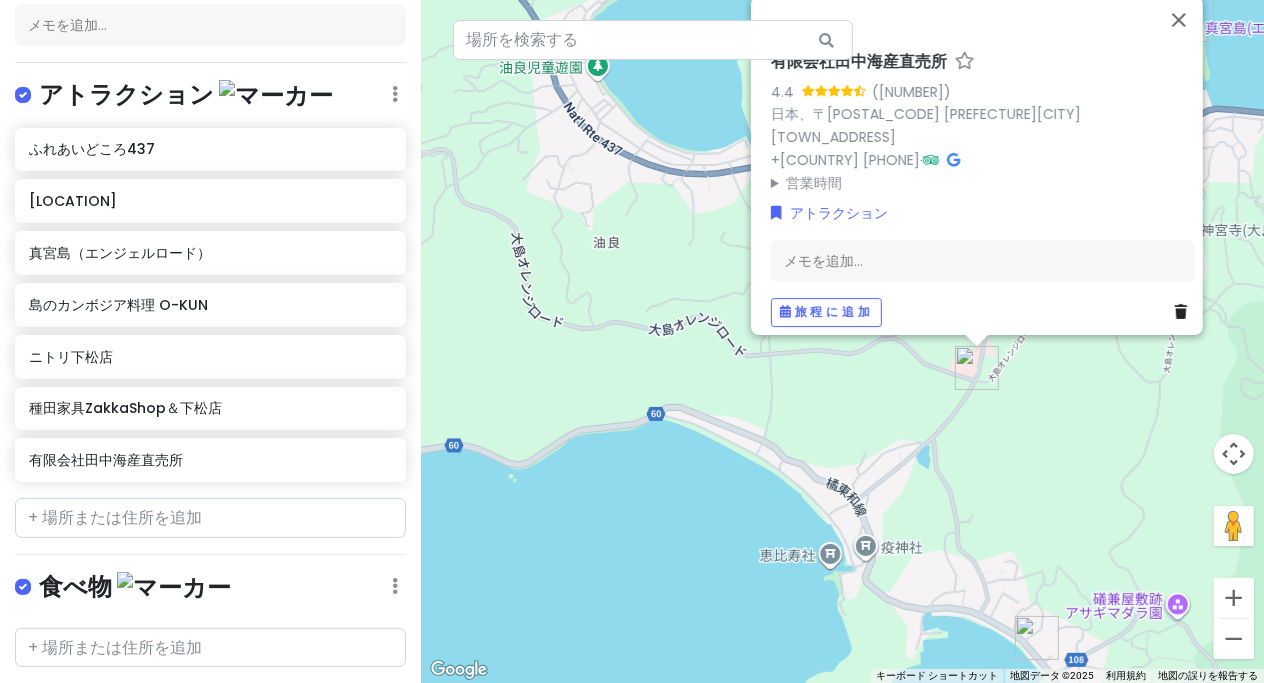 drag, startPoint x: 685, startPoint y: 377, endPoint x: 928, endPoint y: 467, distance: 259.13126 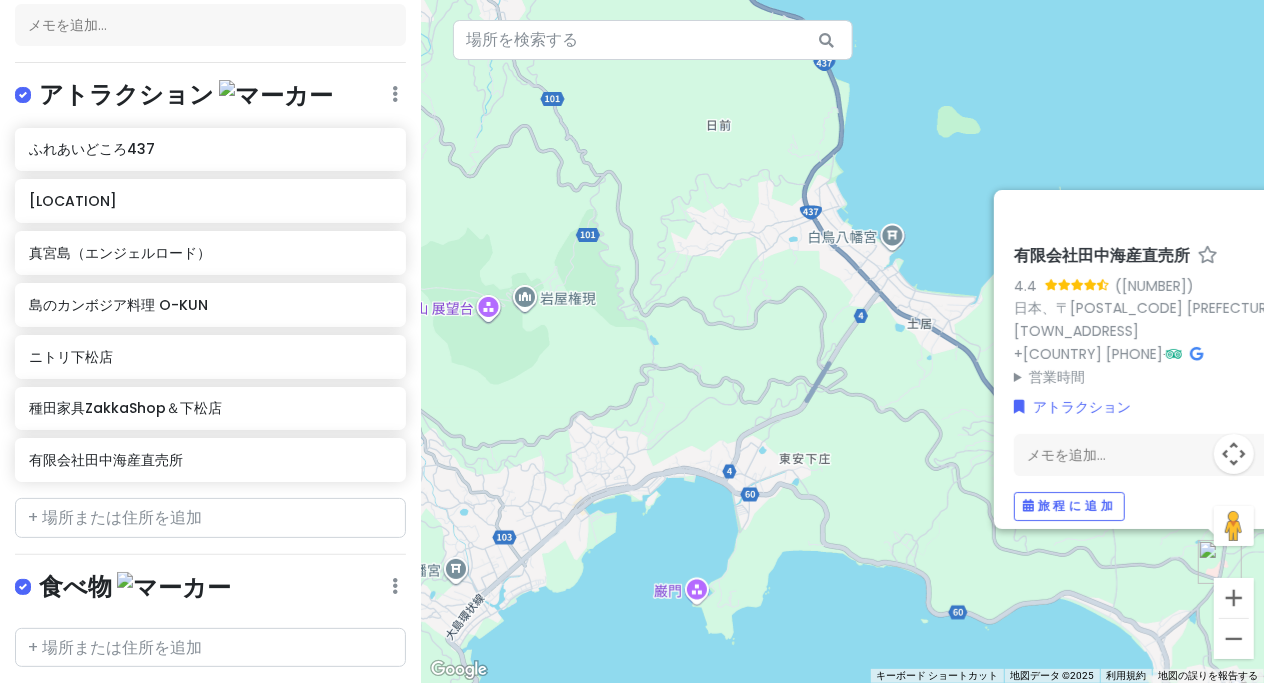 drag, startPoint x: 768, startPoint y: 361, endPoint x: 865, endPoint y: 471, distance: 146.65947 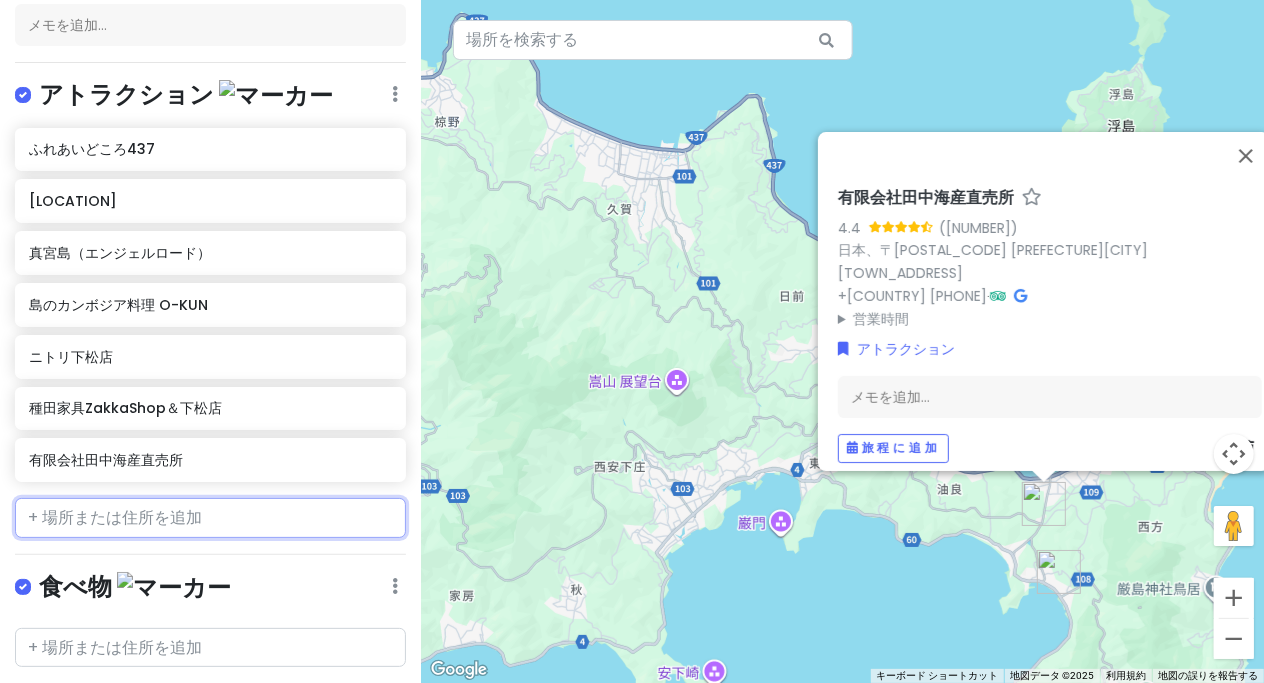 click at bounding box center (210, 518) 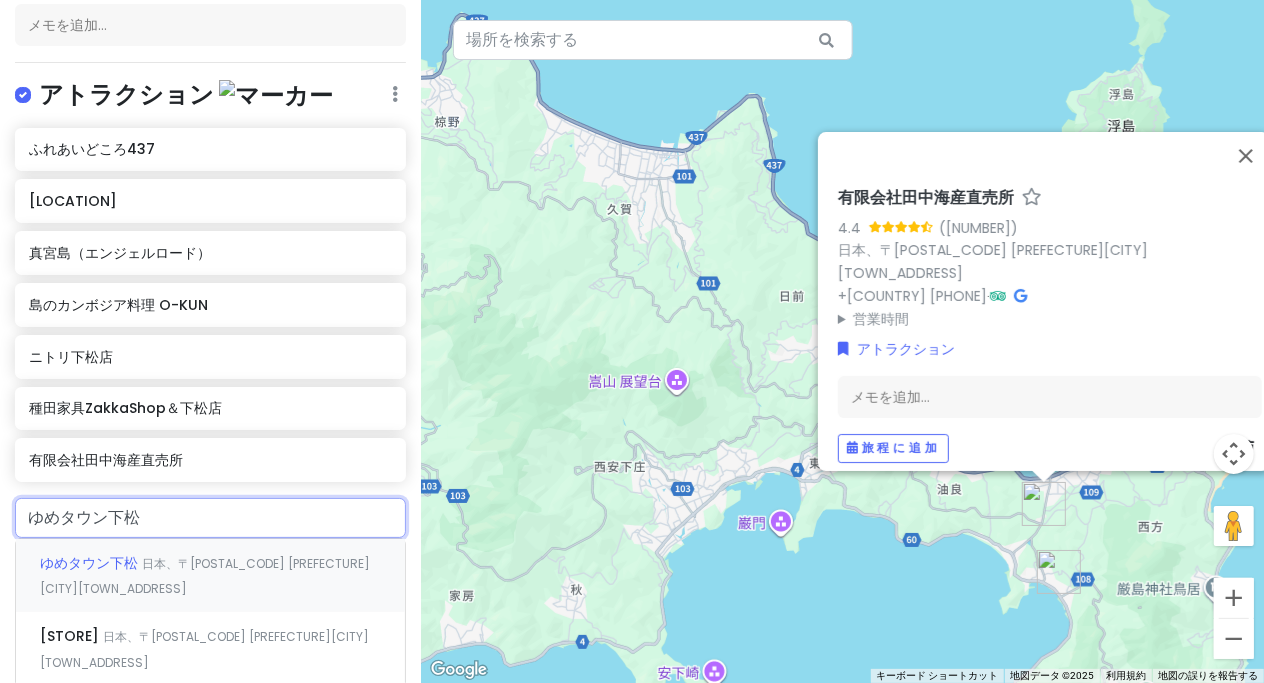 click on "ゆめタウン下松" at bounding box center [89, 563] 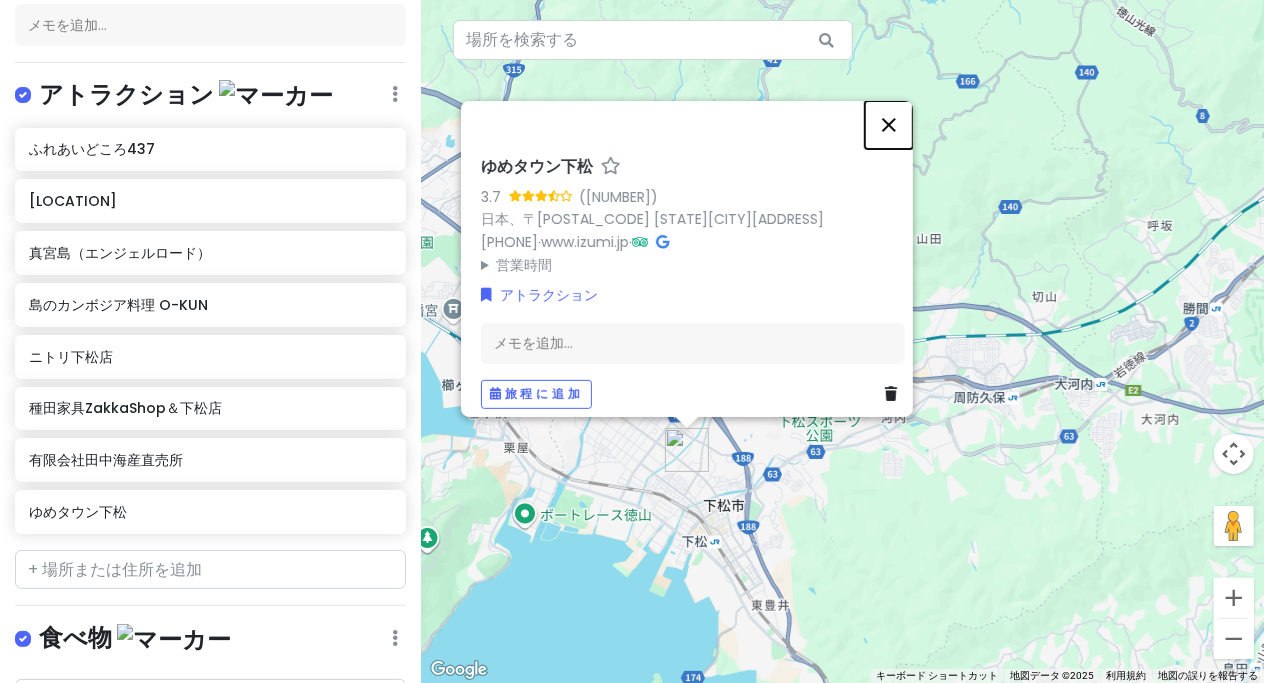 click at bounding box center [889, 124] 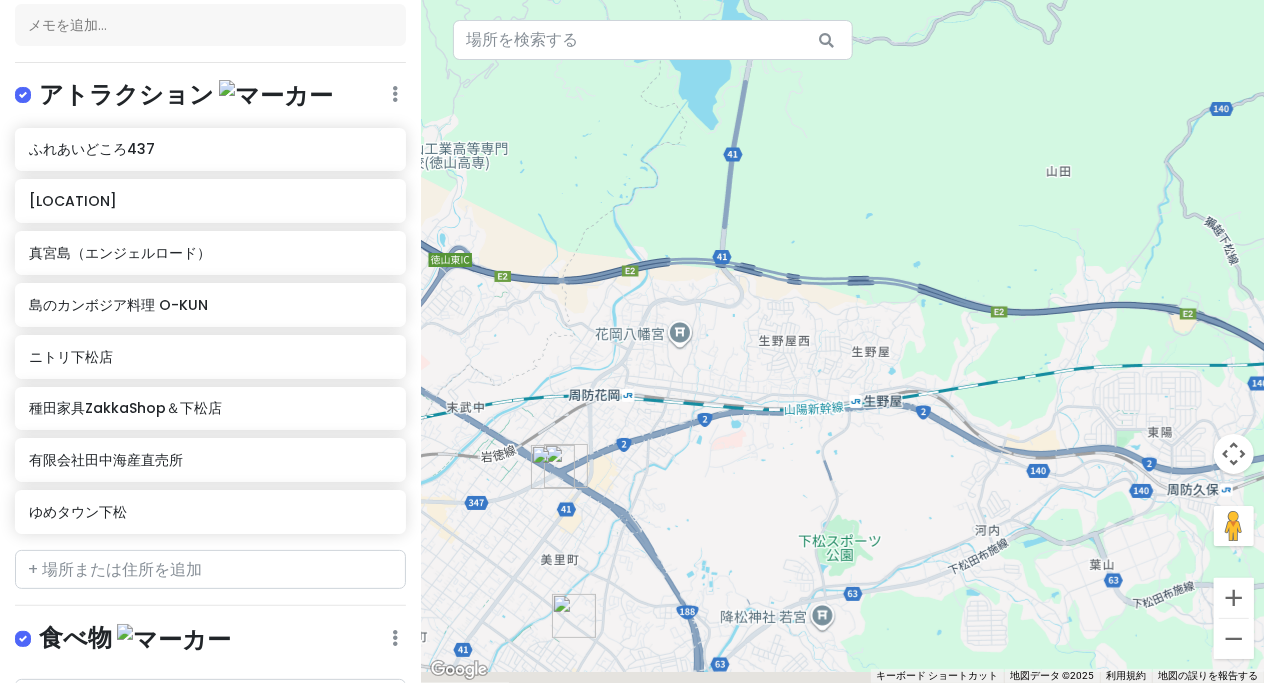 drag, startPoint x: 737, startPoint y: 463, endPoint x: 885, endPoint y: 328, distance: 200.32224 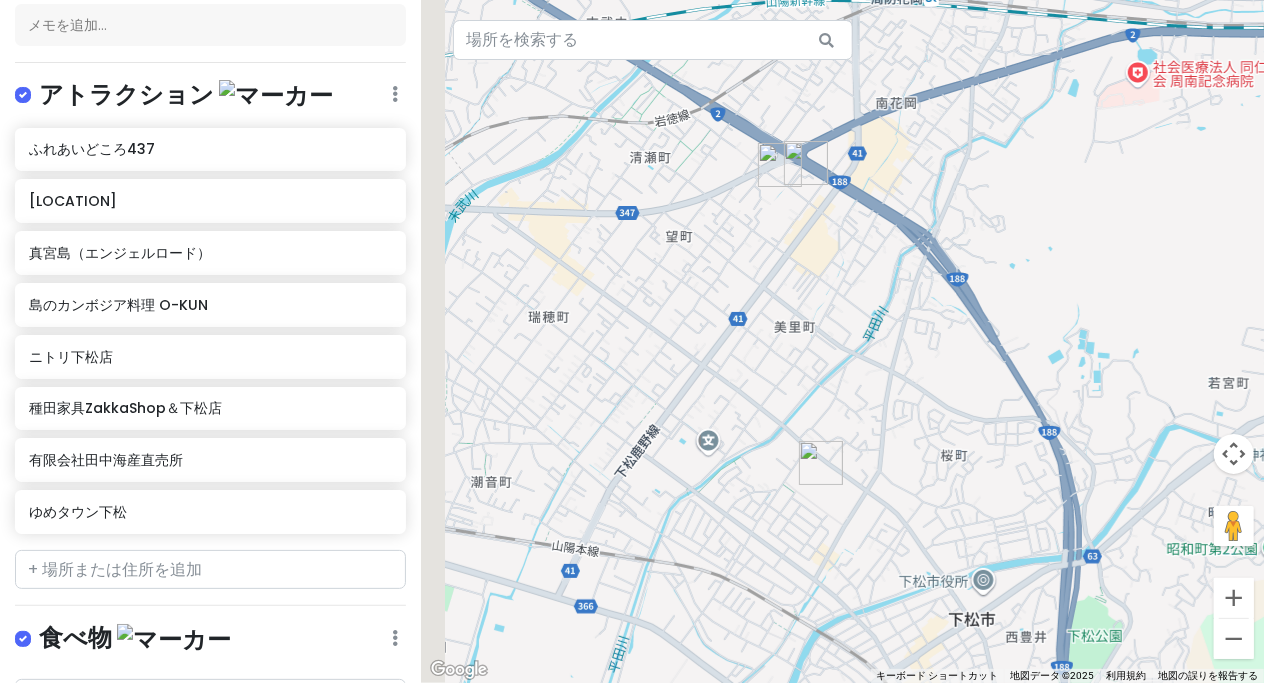 drag, startPoint x: 840, startPoint y: 352, endPoint x: 892, endPoint y: 290, distance: 80.919716 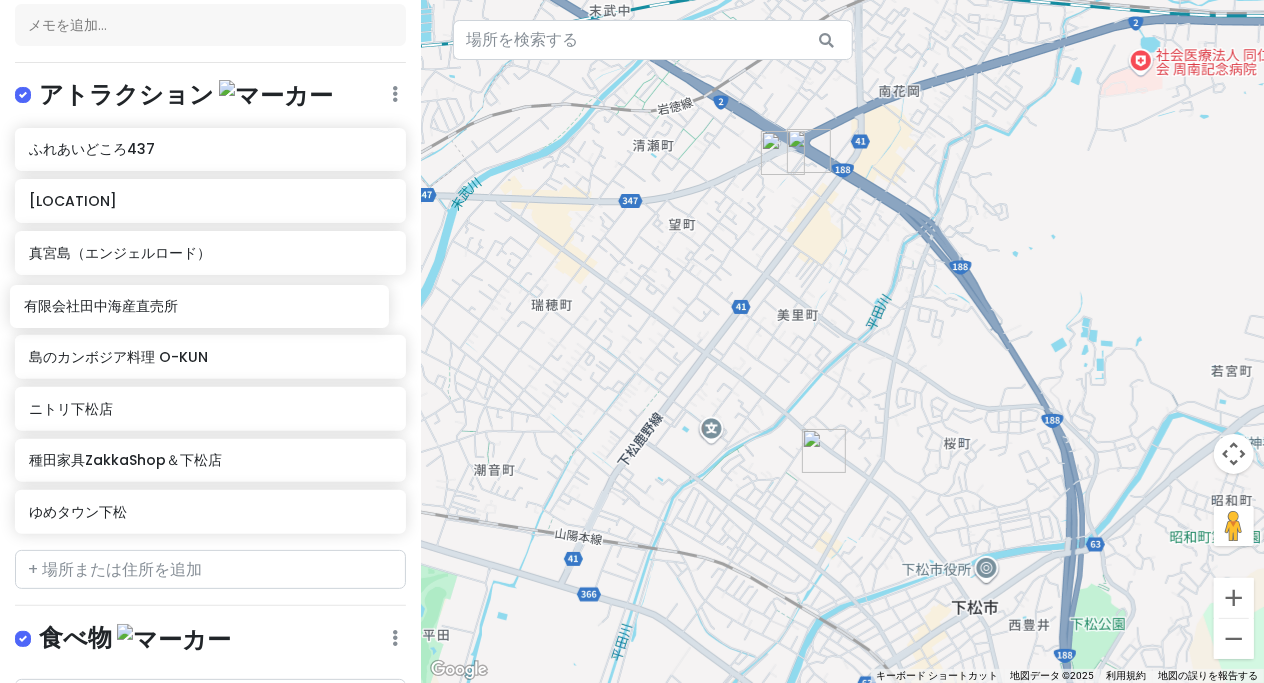 drag, startPoint x: 142, startPoint y: 468, endPoint x: 137, endPoint y: 317, distance: 151.08276 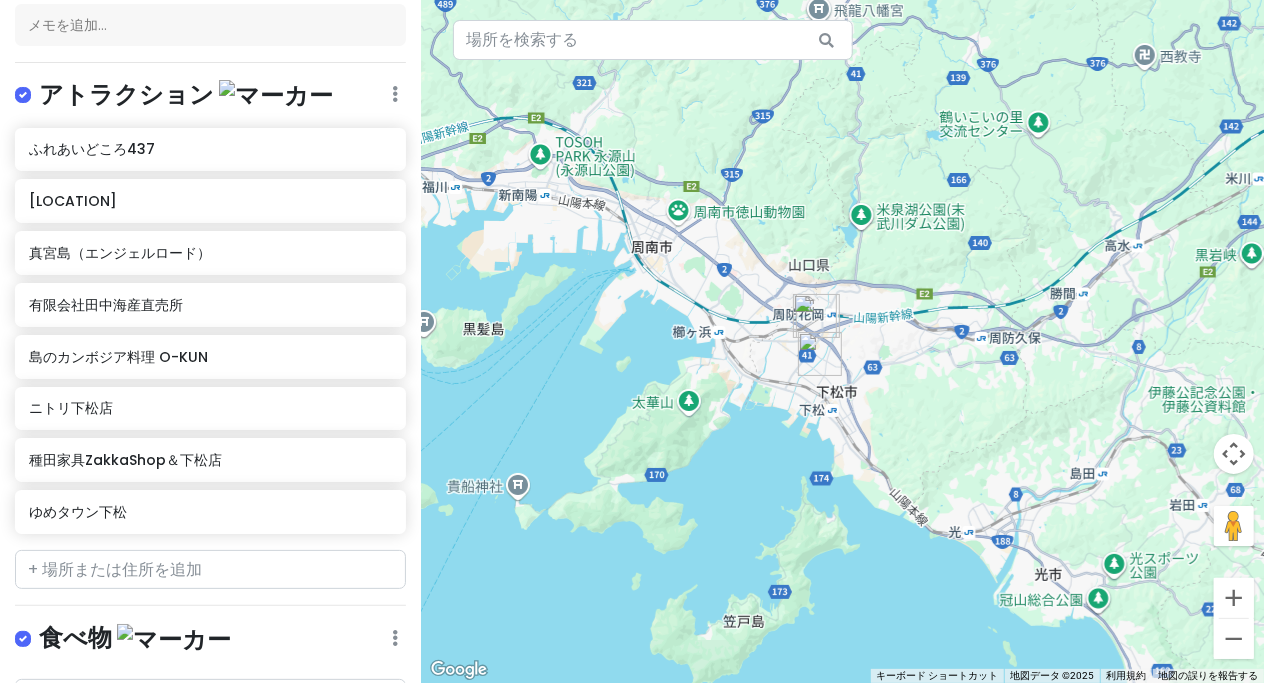 drag, startPoint x: 926, startPoint y: 421, endPoint x: 767, endPoint y: 308, distance: 195.06409 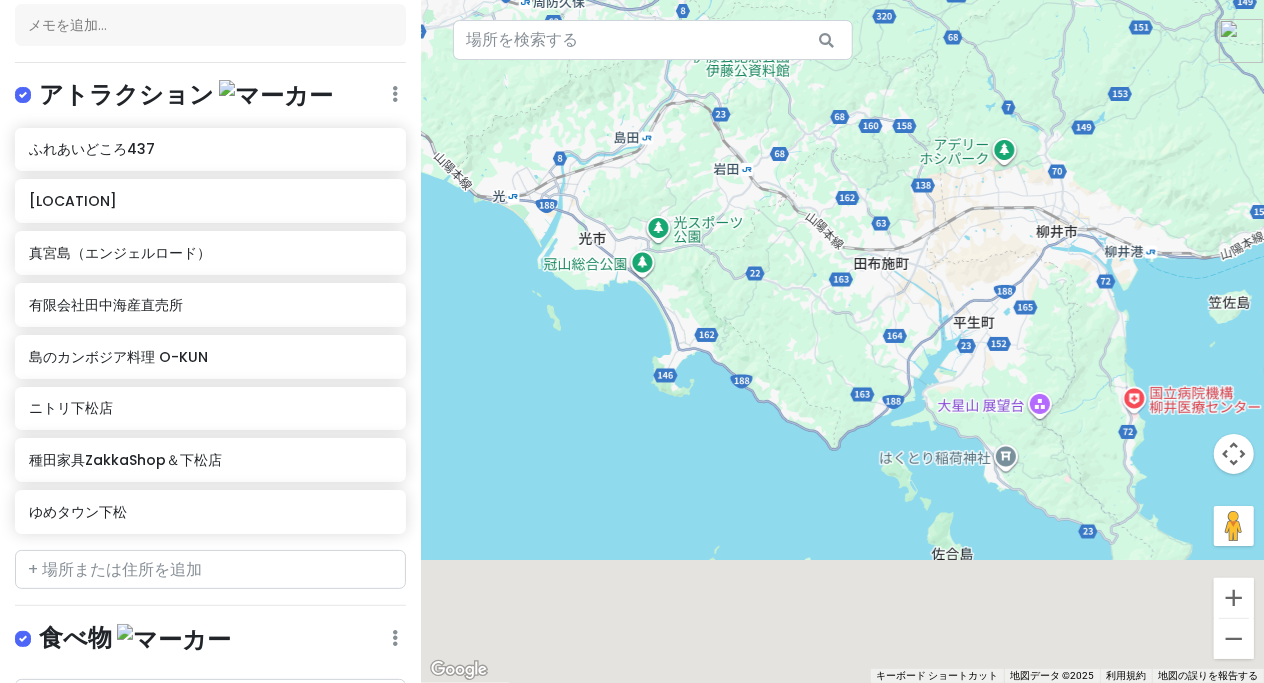 drag, startPoint x: 920, startPoint y: 338, endPoint x: 832, endPoint y: 253, distance: 122.34786 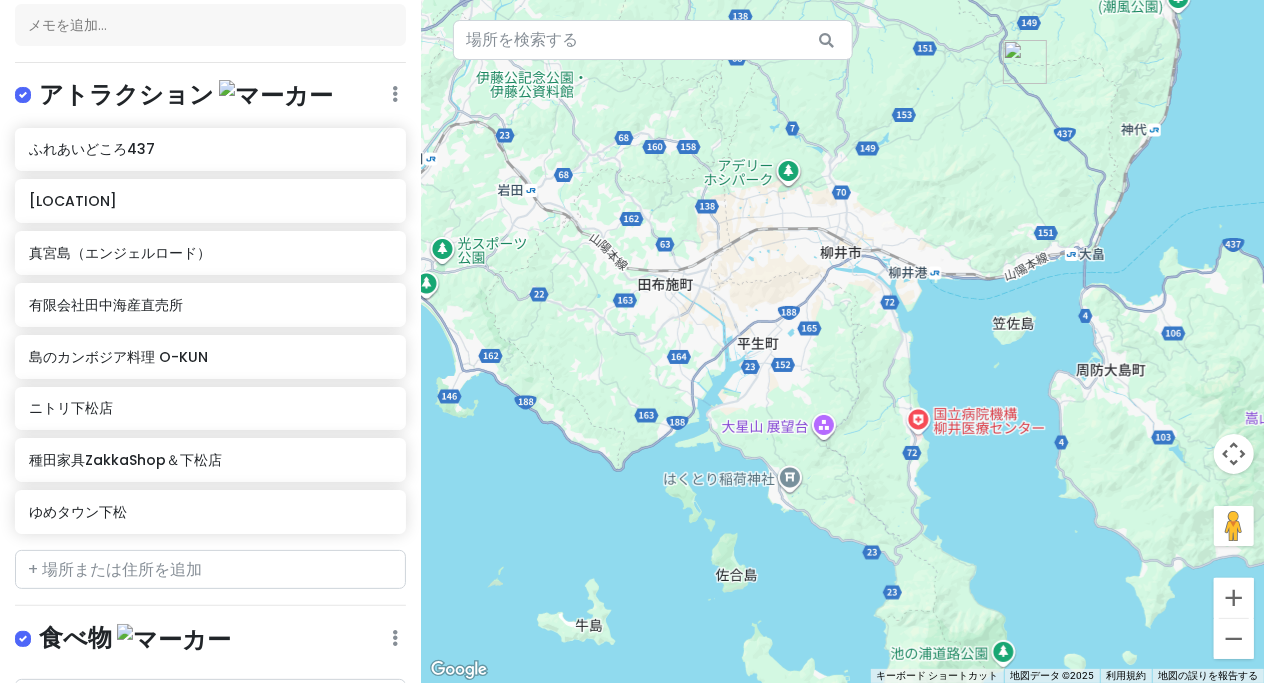 drag, startPoint x: 967, startPoint y: 261, endPoint x: 810, endPoint y: 338, distance: 174.86566 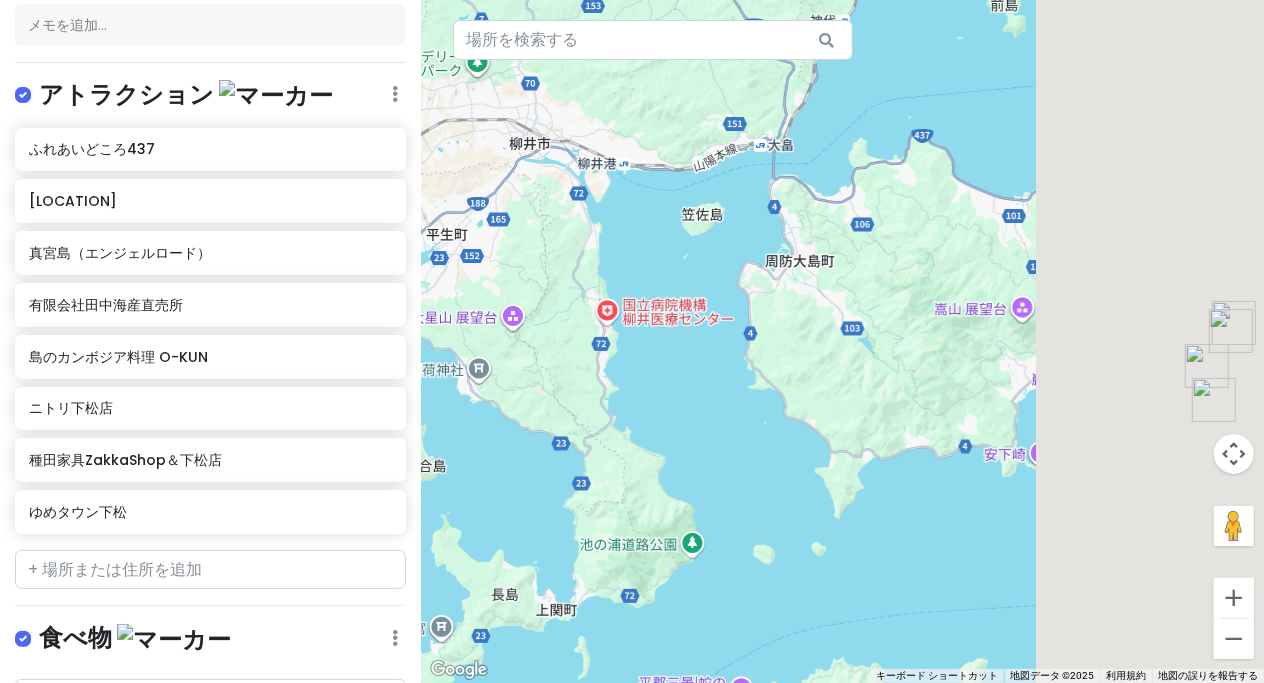 drag, startPoint x: 988, startPoint y: 326, endPoint x: 679, endPoint y: 216, distance: 327.99542 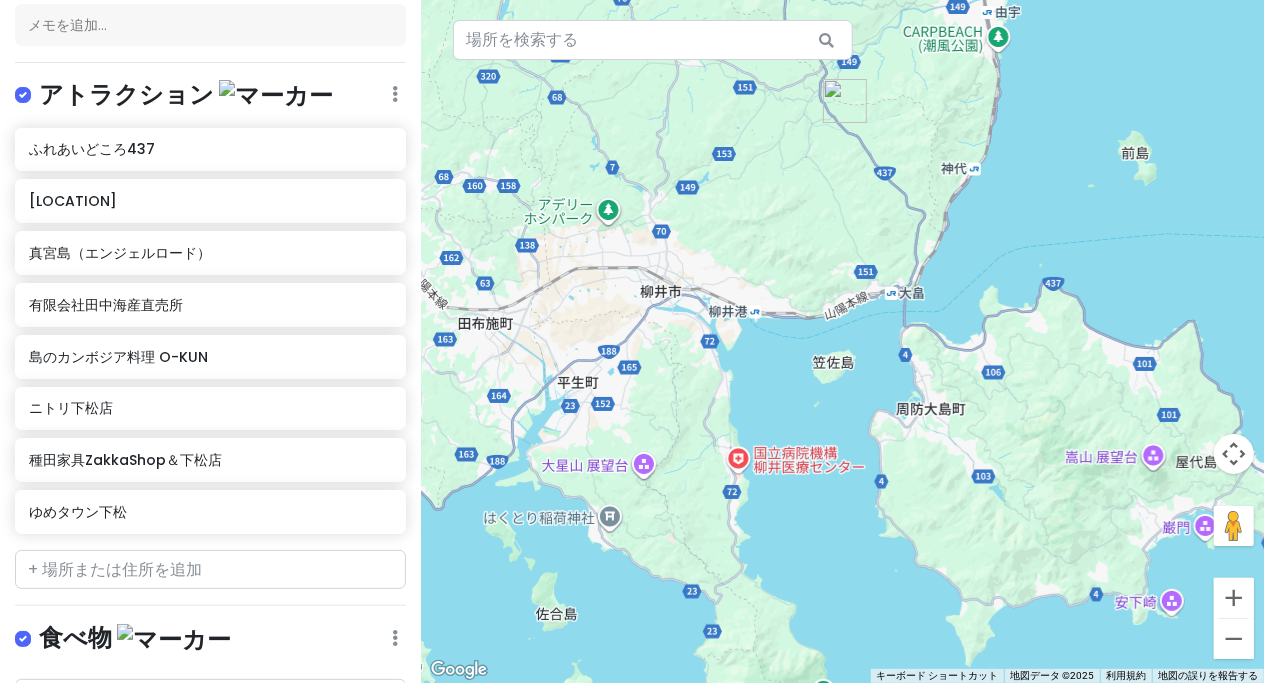 drag, startPoint x: 746, startPoint y: 213, endPoint x: 877, endPoint y: 357, distance: 194.67152 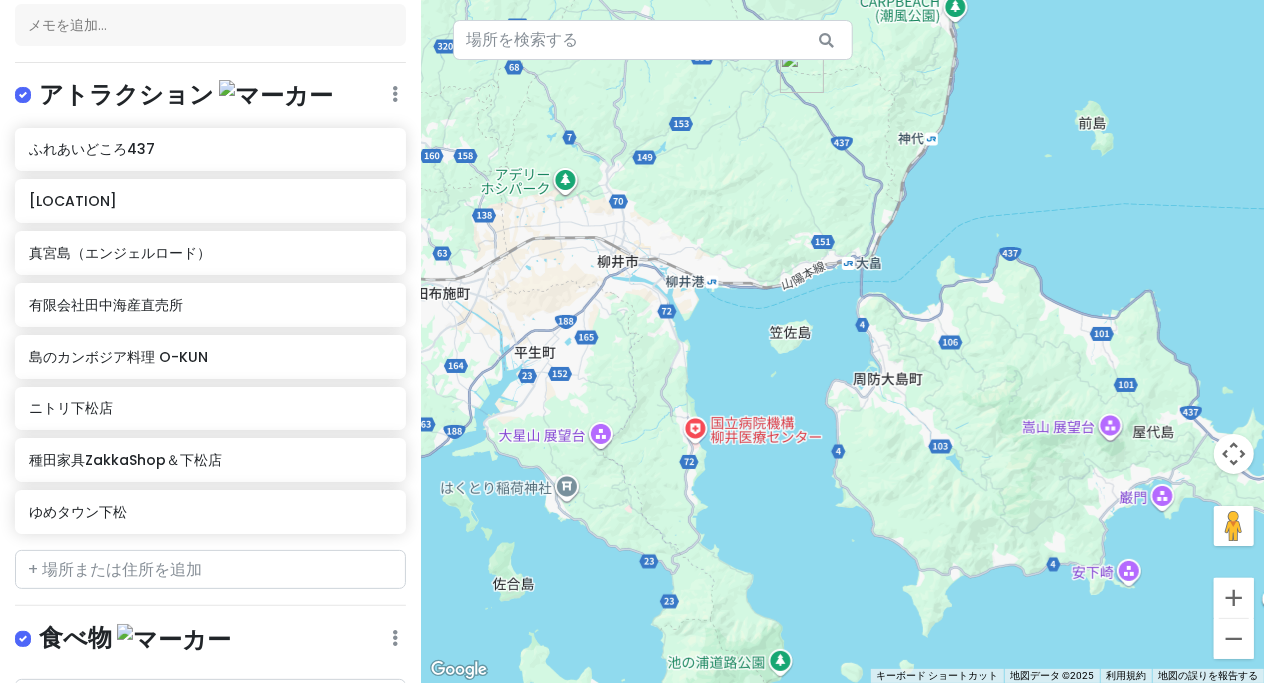 drag, startPoint x: 955, startPoint y: 318, endPoint x: 735, endPoint y: 165, distance: 267.97202 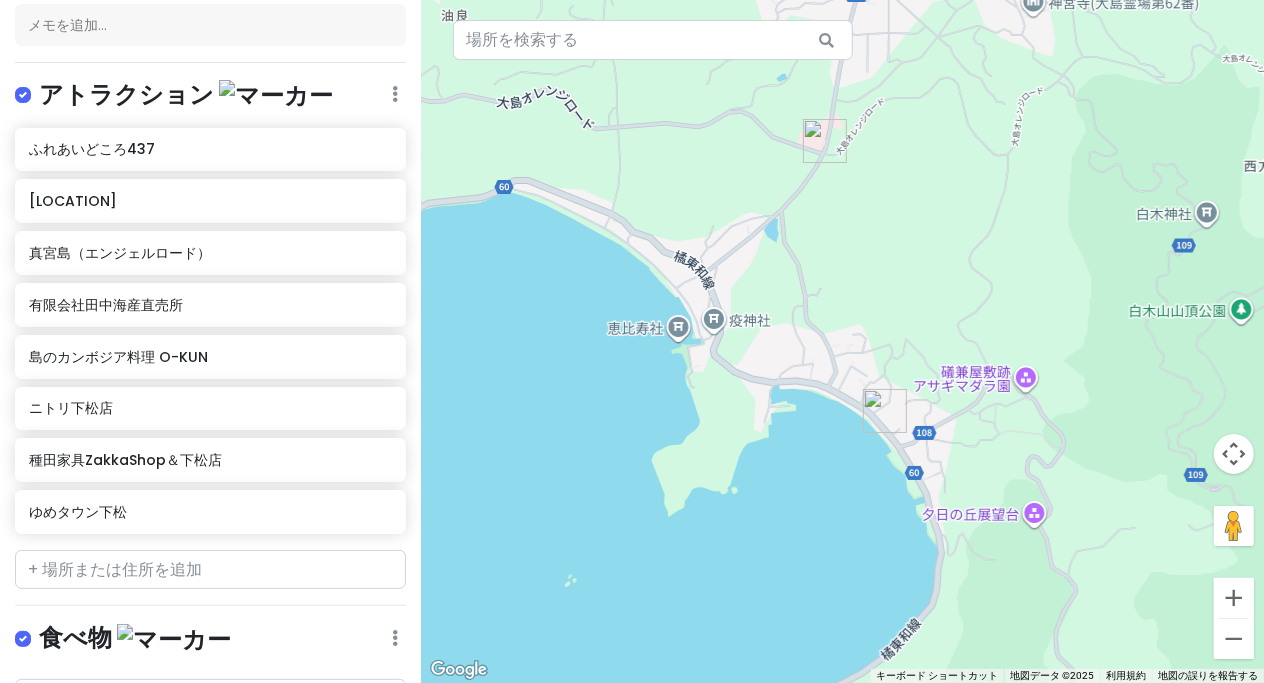 click at bounding box center (885, 411) 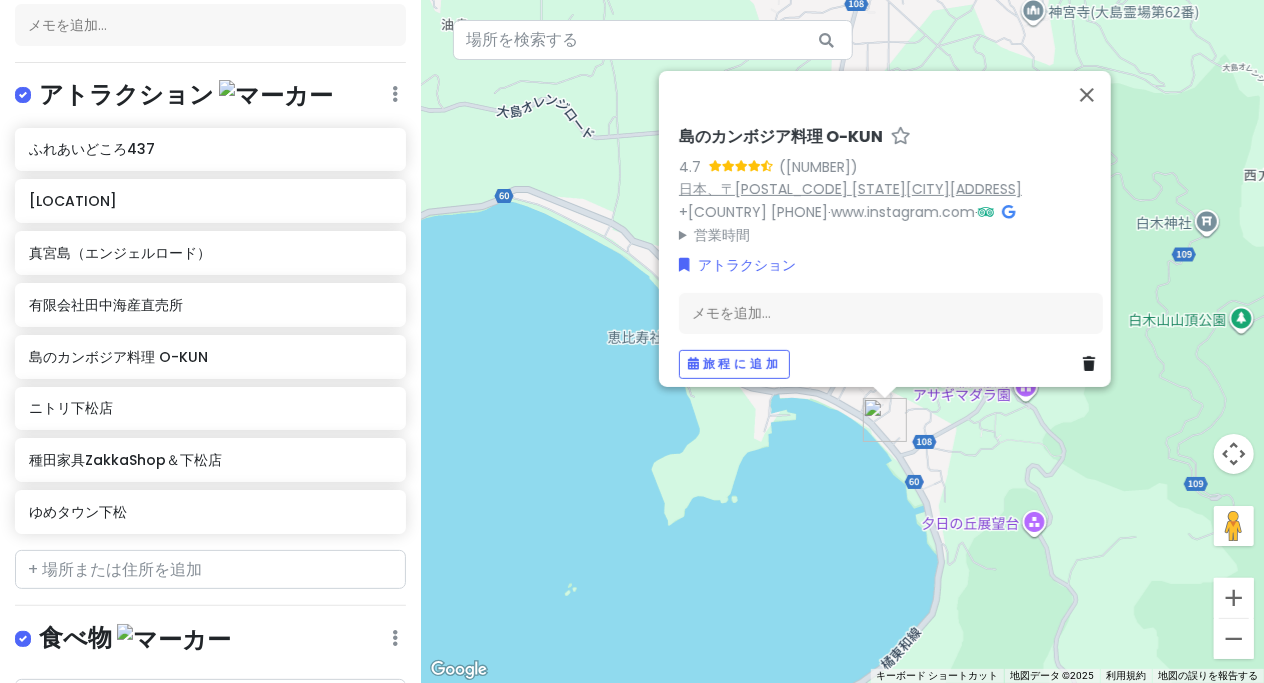 click on "日本、〒[POSTAL_CODE] [STATE][CITY][ADDRESS]" at bounding box center (850, 189) 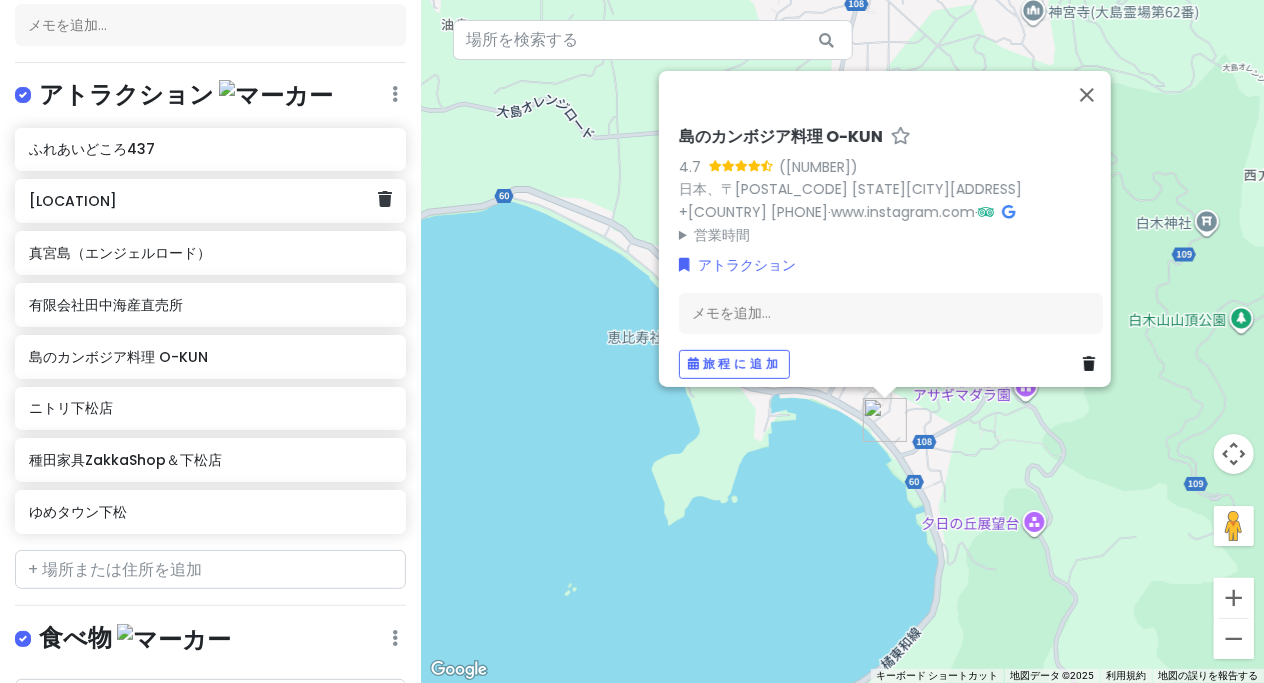 scroll, scrollTop: 0, scrollLeft: 0, axis: both 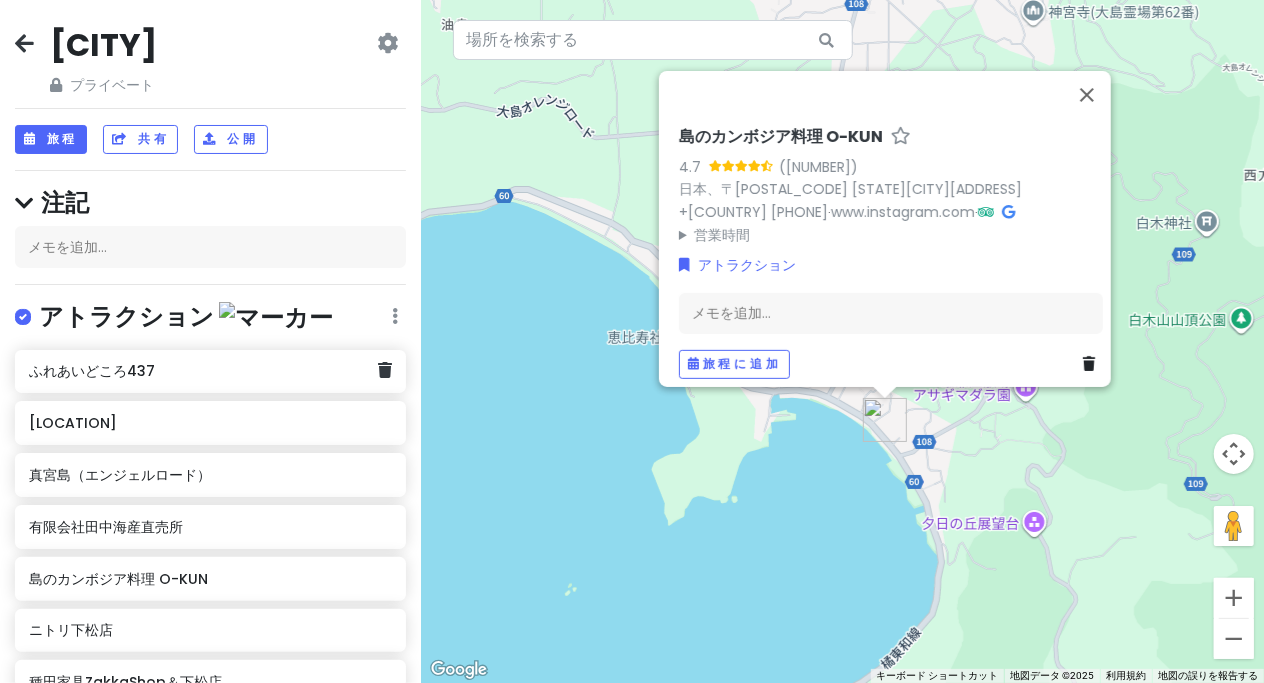 click on "ふれあいどころ437" 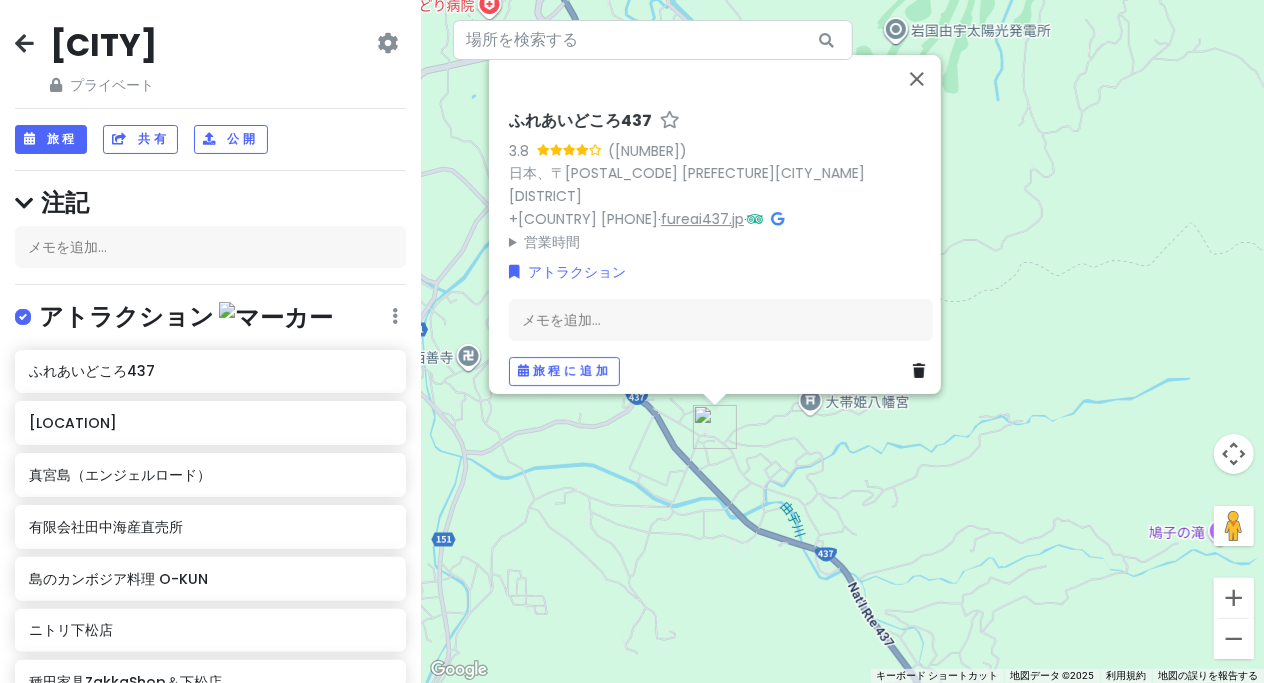 click on "fureai437.jp" at bounding box center (702, 218) 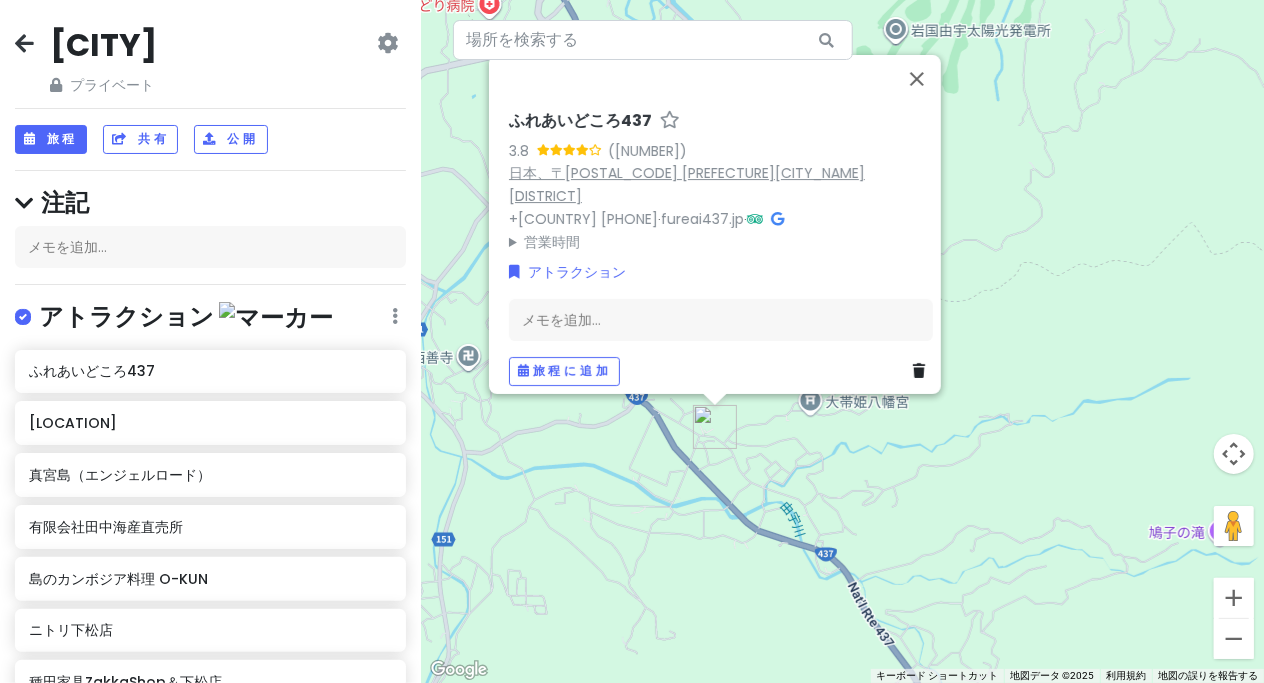 click on "日本、〒[POSTAL_CODE] [PREFECTURE][CITY_NAME][DISTRICT]" at bounding box center (687, 184) 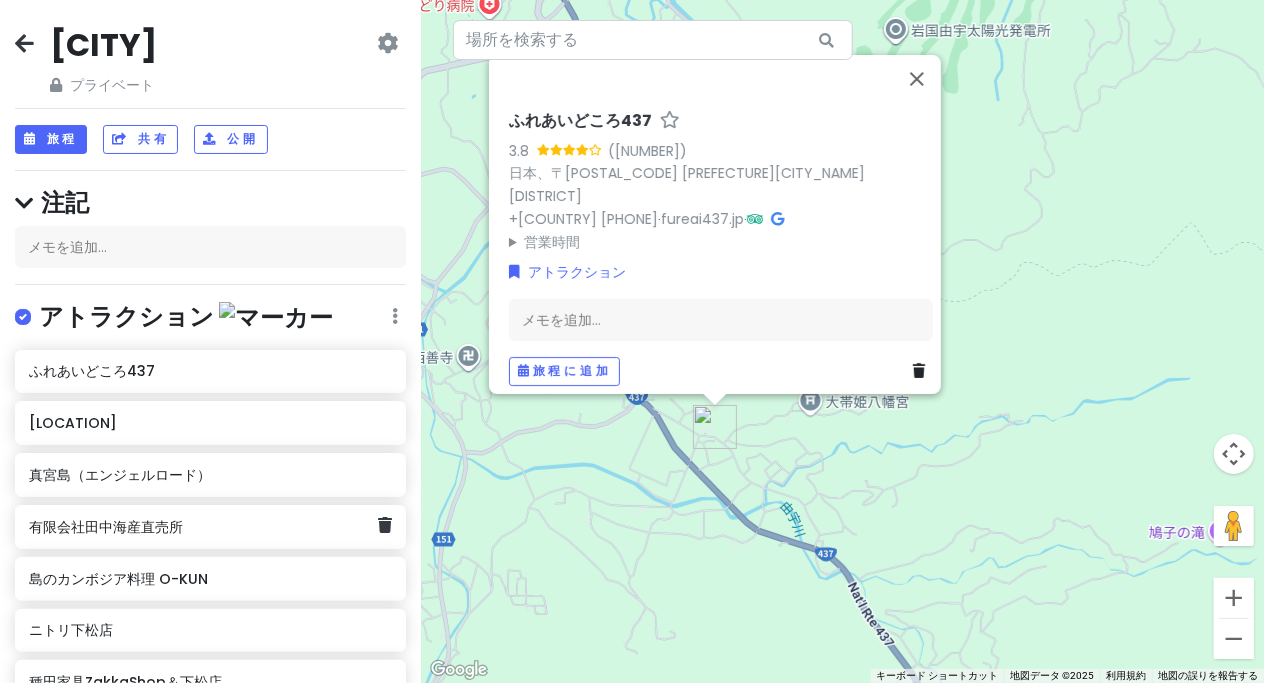 click on "有限会社田中海産直売所" at bounding box center (203, 527) 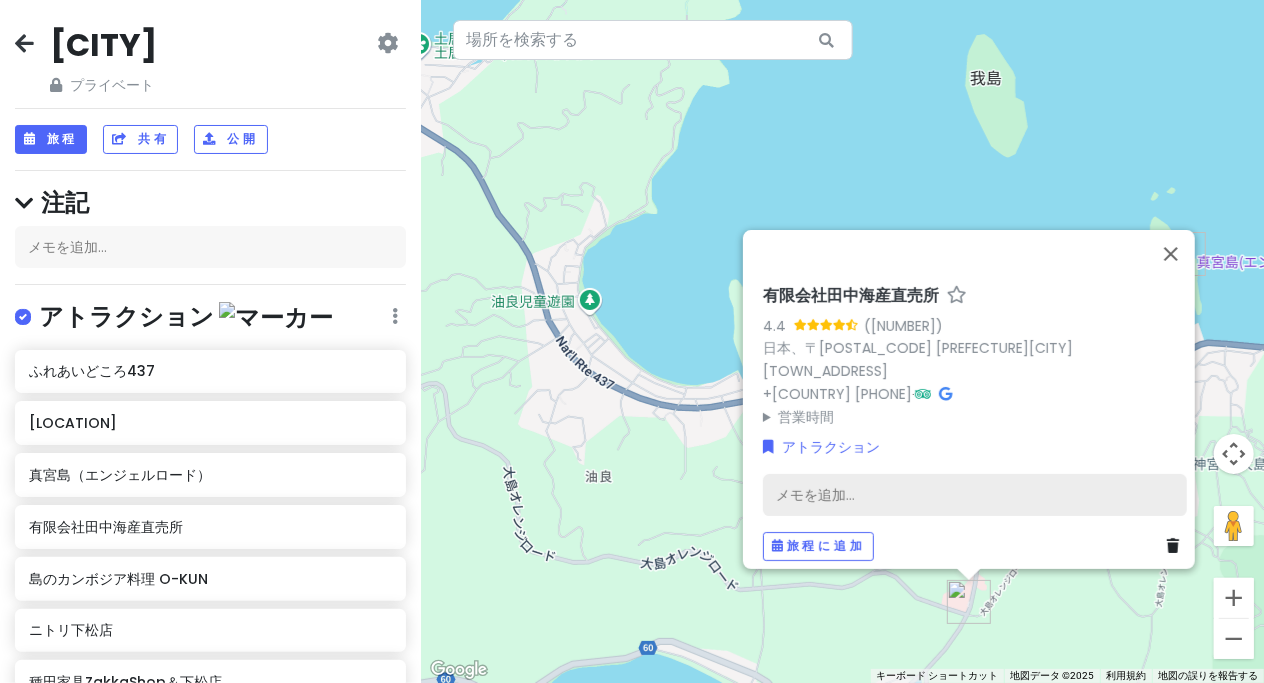 click on "メモを追加..." at bounding box center [975, 495] 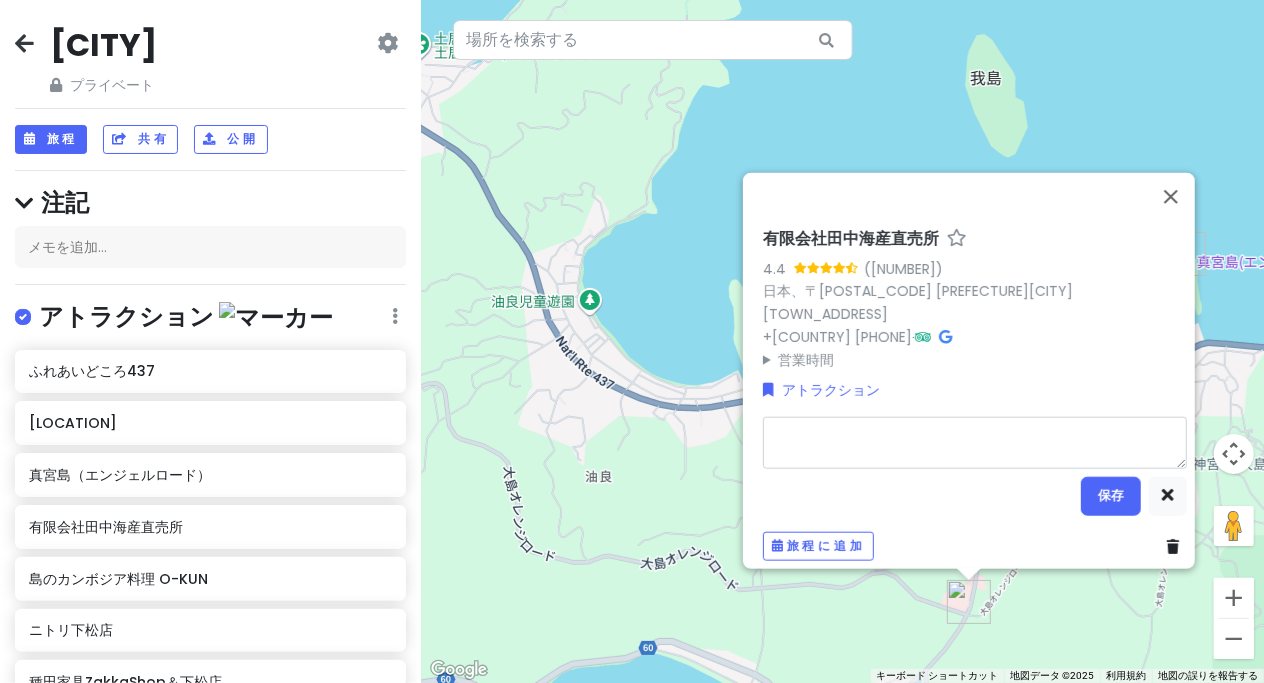 type on "x" 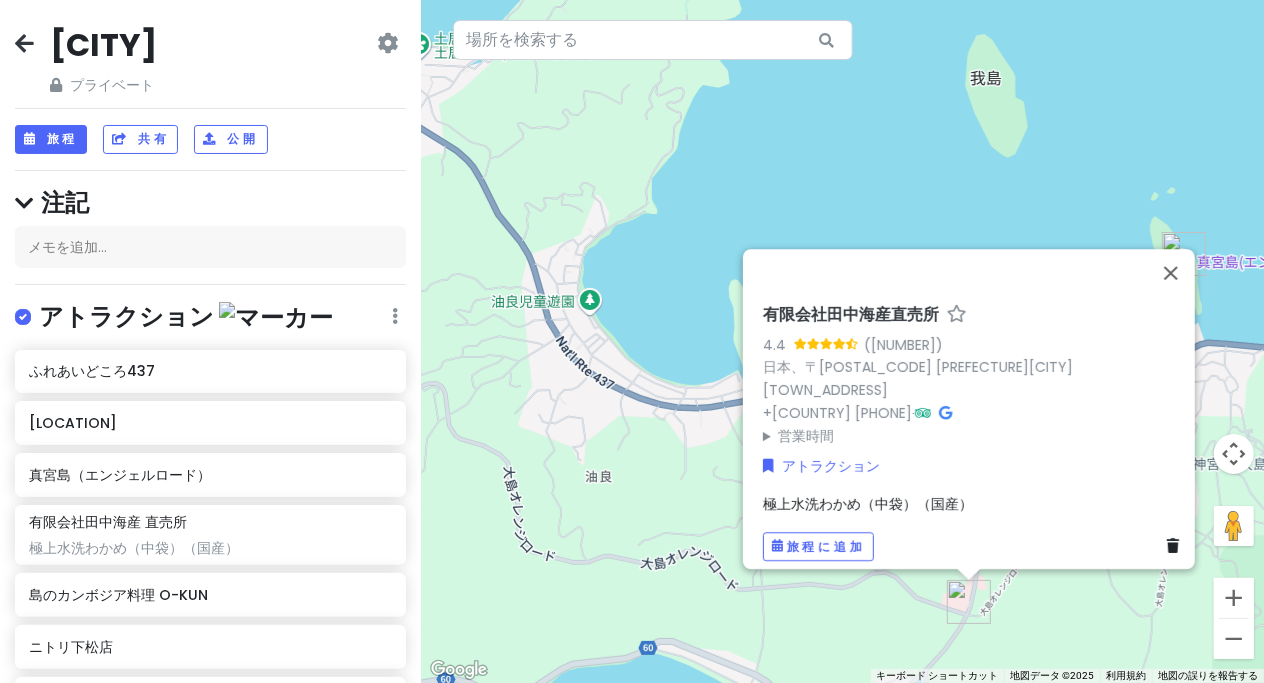 click on "有限会社田中海産直売所" at bounding box center [851, 314] 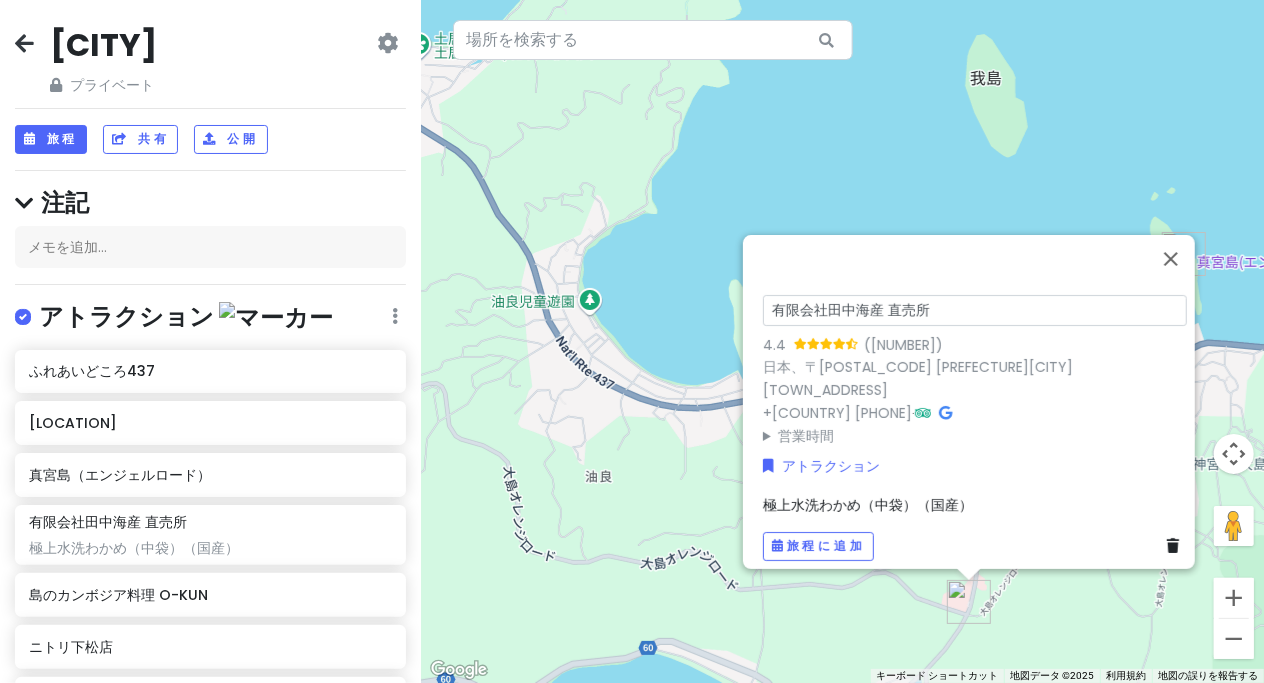 drag, startPoint x: 840, startPoint y: 320, endPoint x: 780, endPoint y: 326, distance: 60.299255 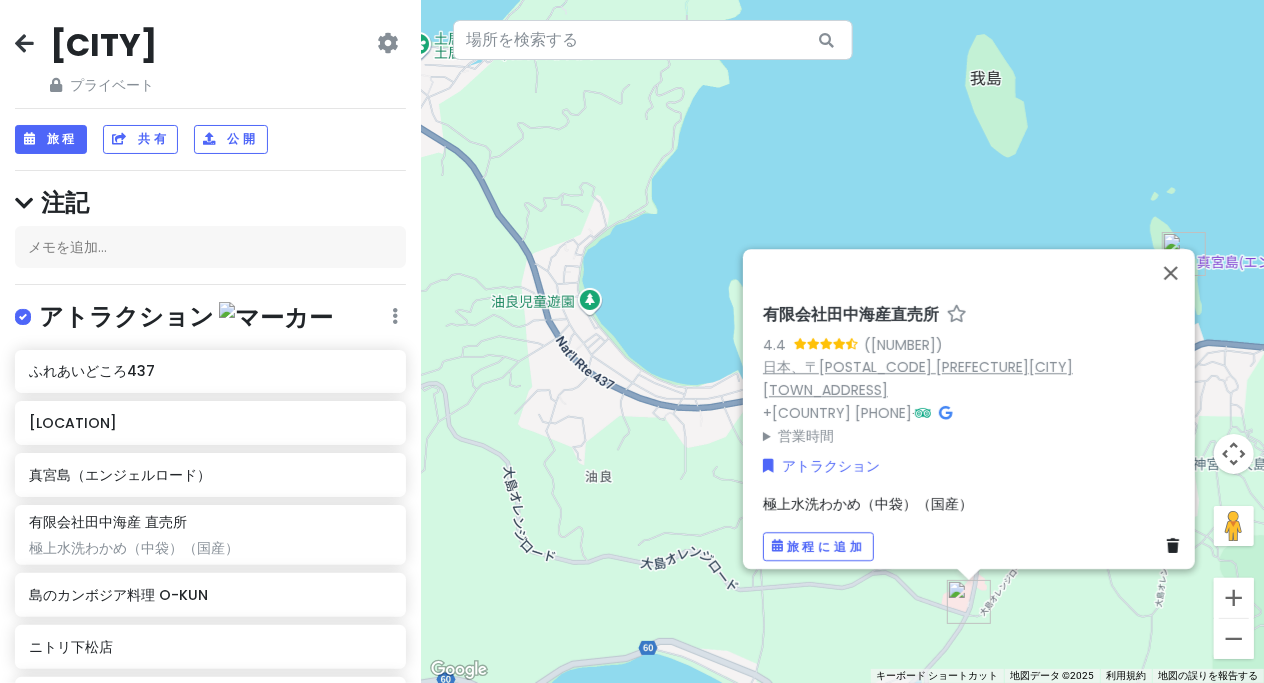 click on "日本、〒[POSTAL_CODE] [PREFECTURE][CITY][TOWN_ADDRESS]" at bounding box center [918, 378] 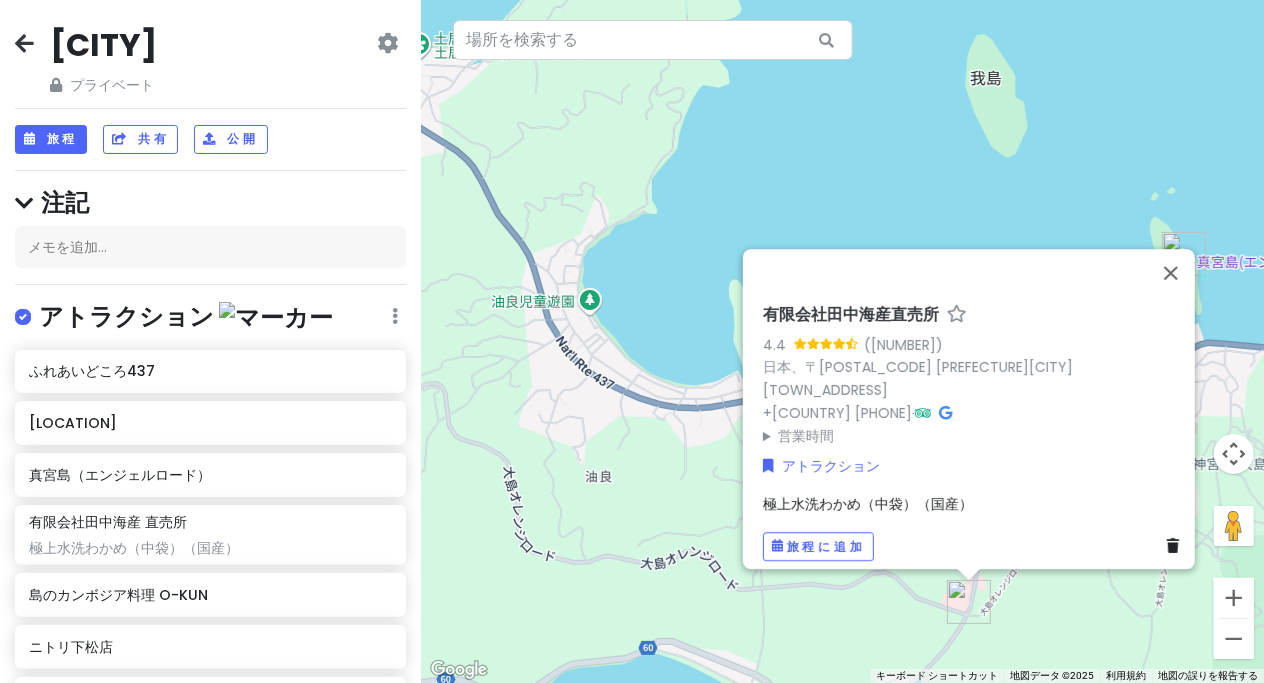 click on "極上水洗わかめ（中袋）（国産）" at bounding box center (868, 504) 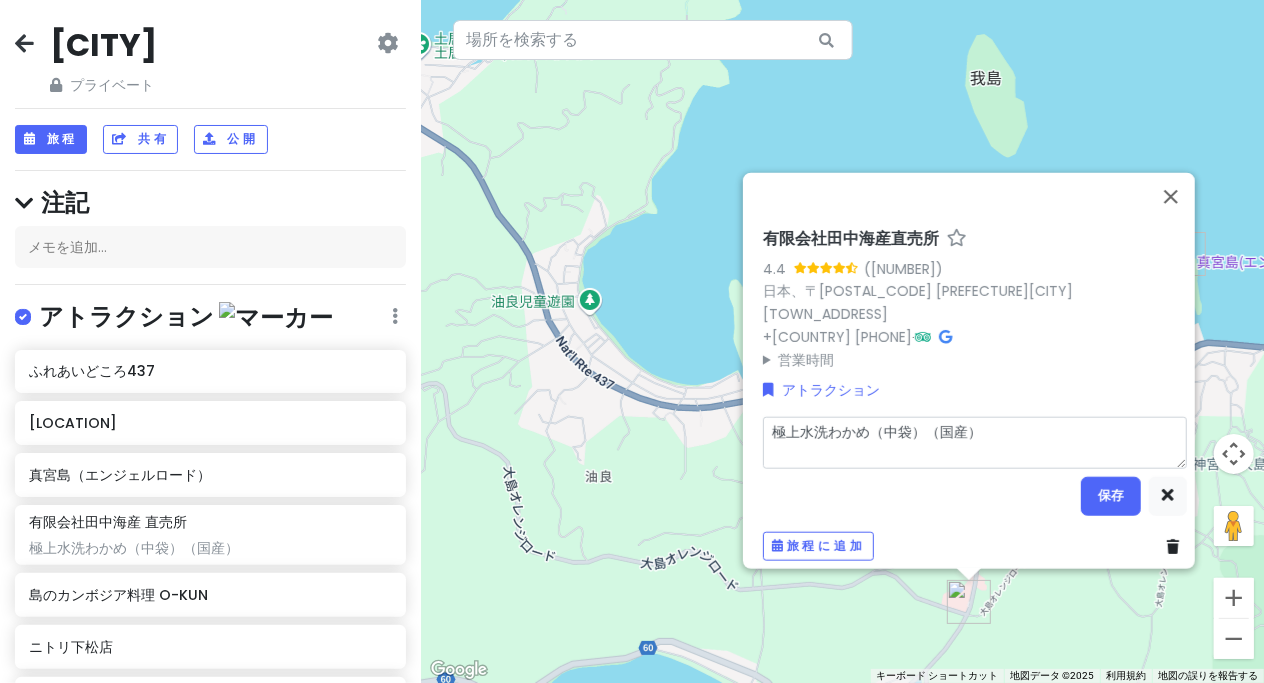 click on "極上水洗わかめ（中袋）（国産）" at bounding box center [975, 442] 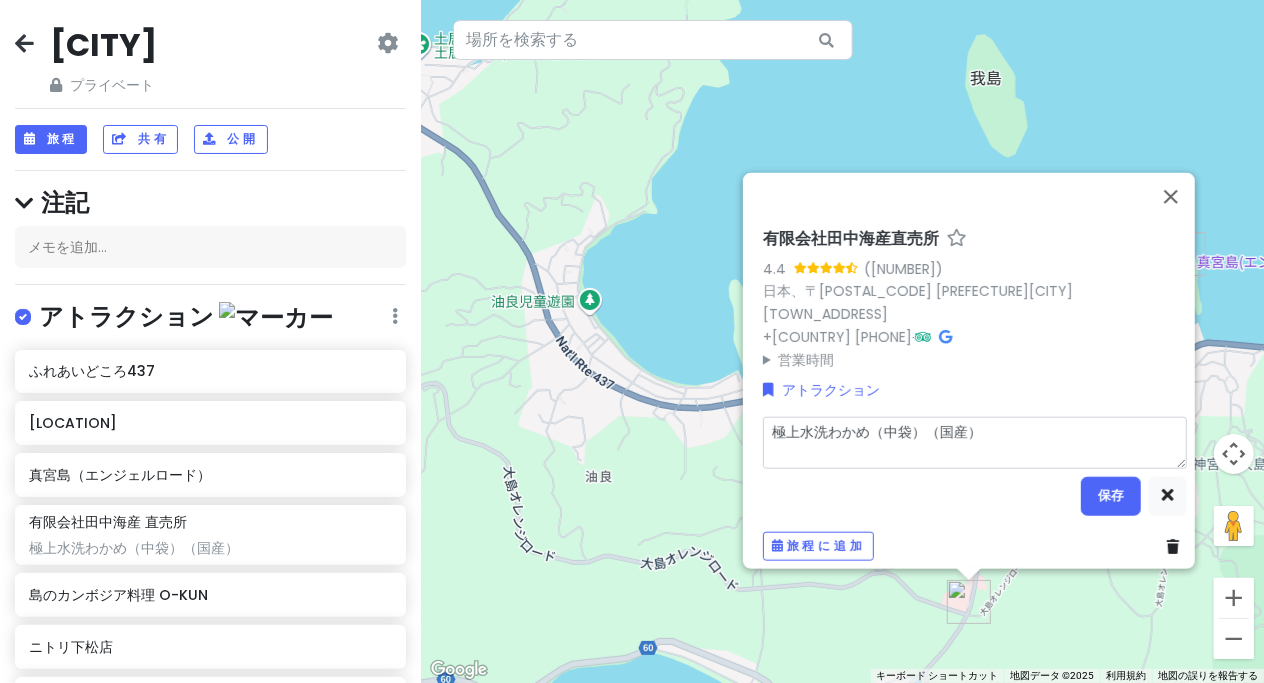 type on "x" 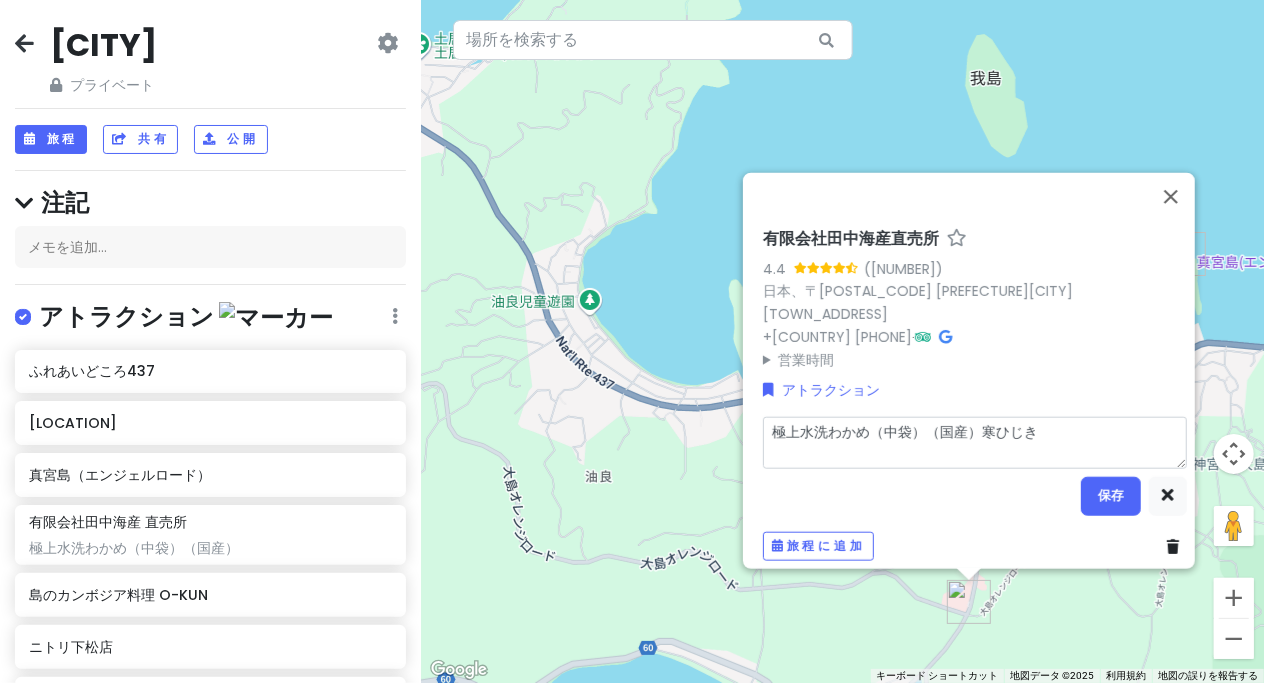 drag, startPoint x: 957, startPoint y: 418, endPoint x: 866, endPoint y: 419, distance: 91.00549 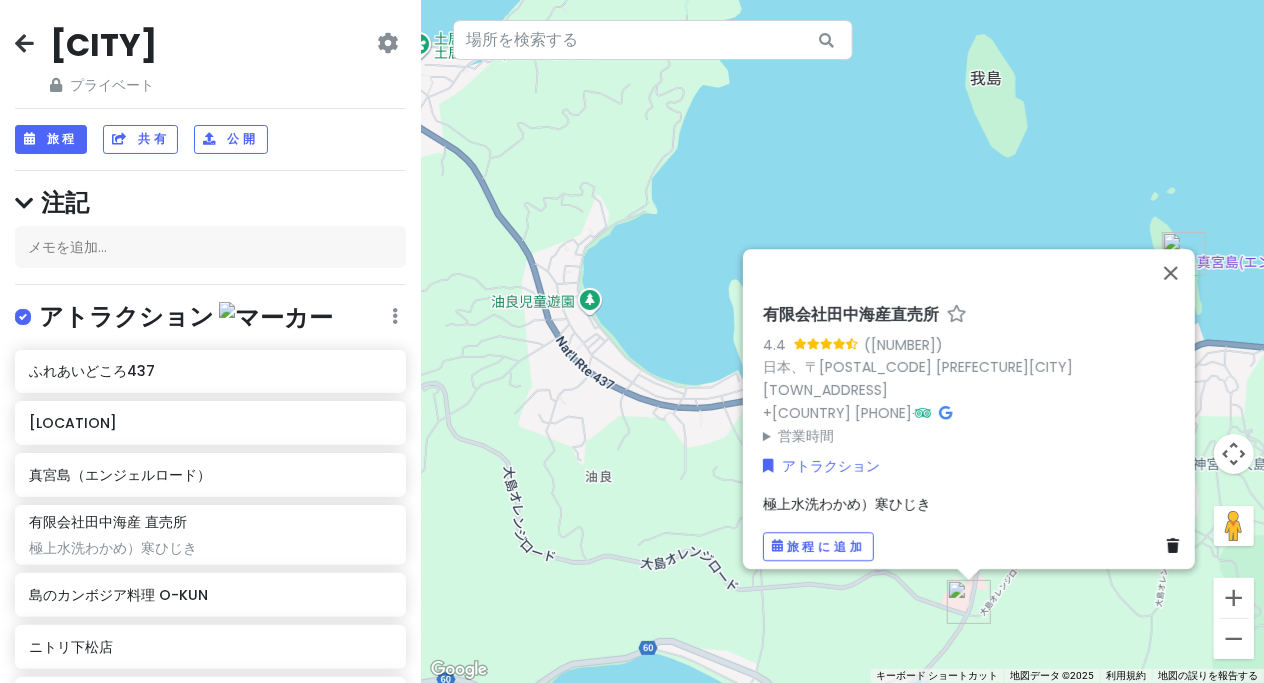 click on "極上水洗わかめ）寒ひじき" at bounding box center (847, 504) 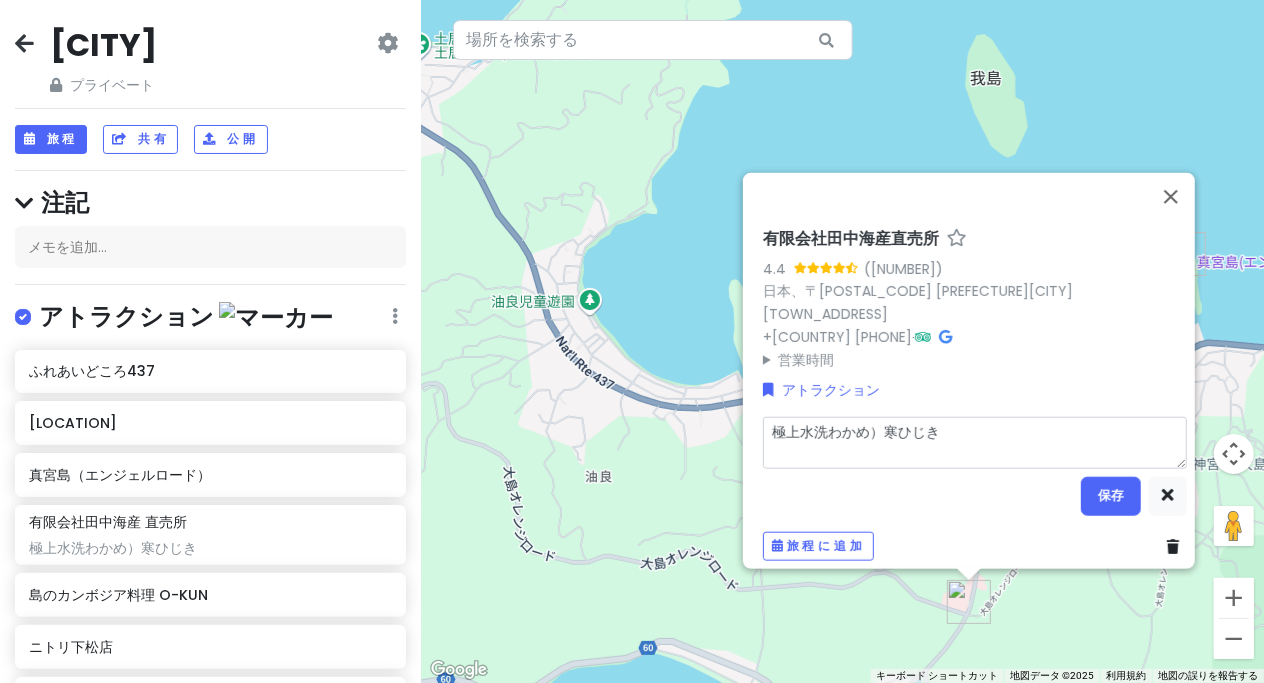 click on "極上水洗わかめ）寒ひじき" at bounding box center (975, 442) 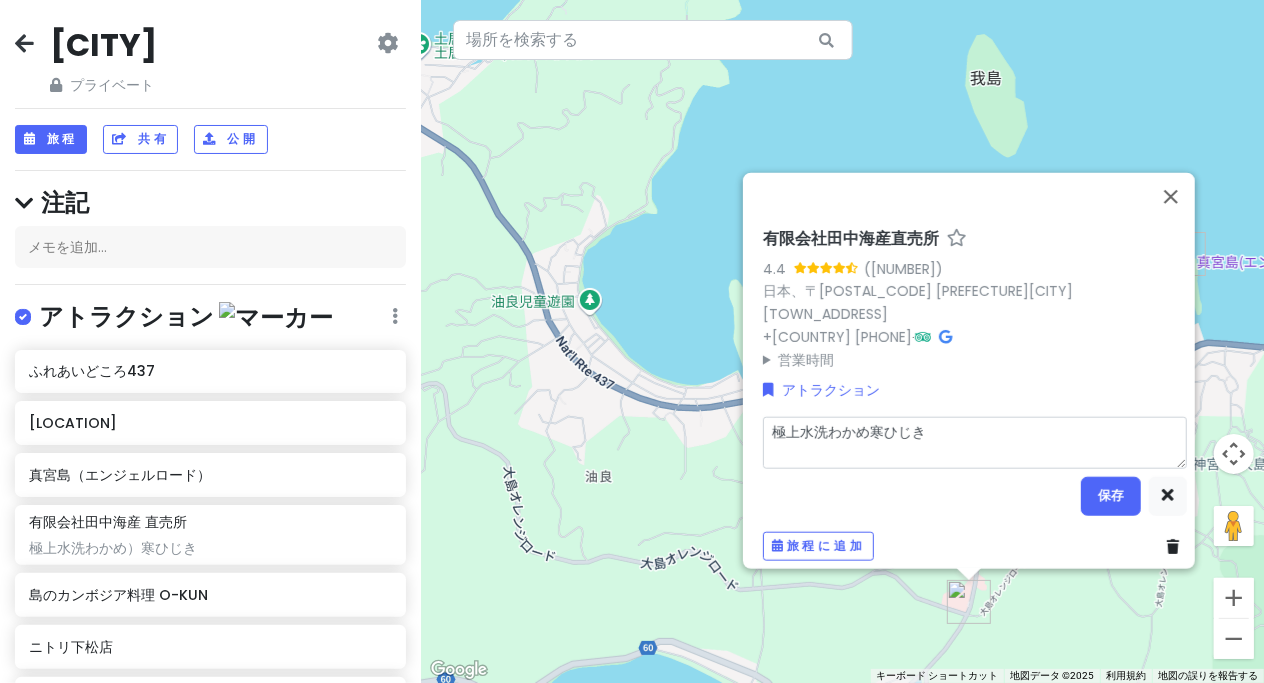 type on "x" 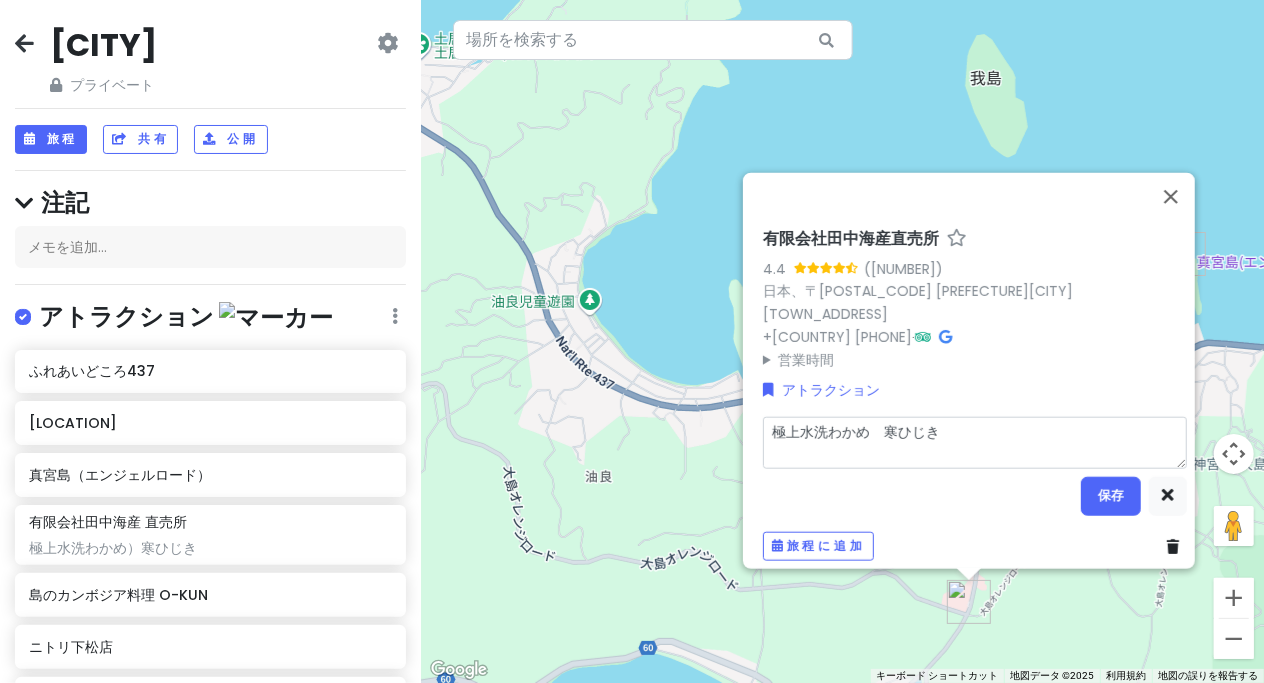 type on "x" 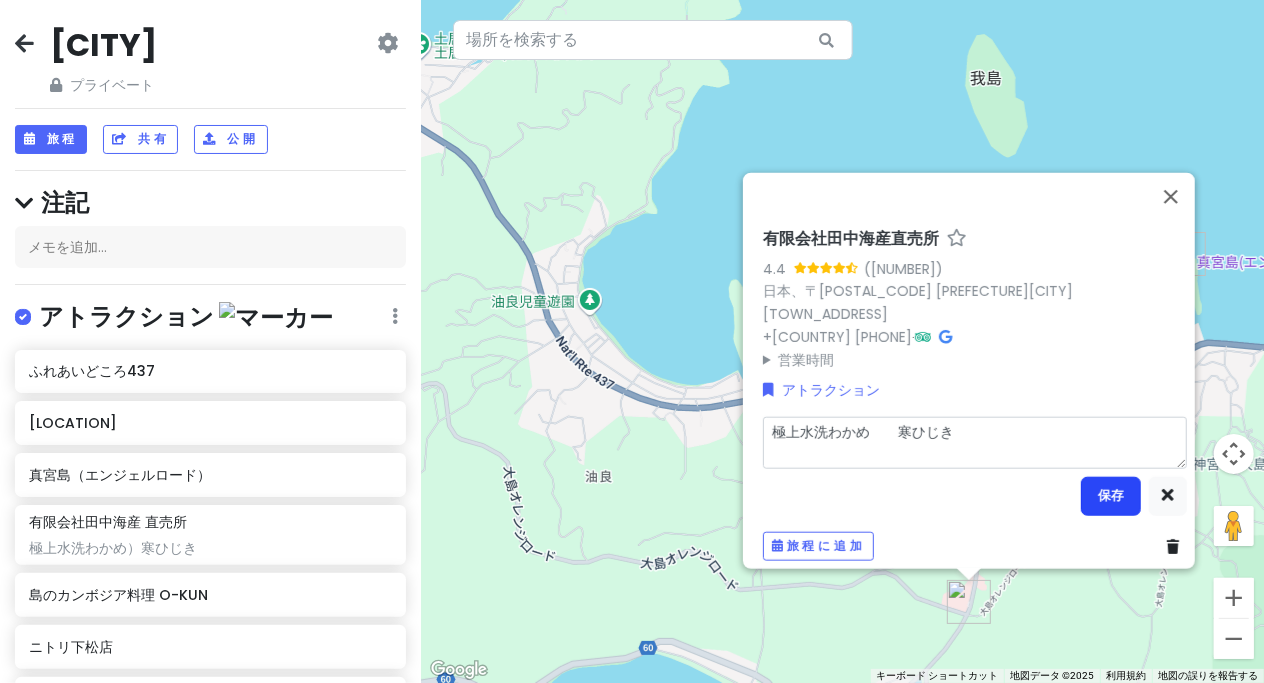 type on "極上水洗わかめ　　寒ひじき" 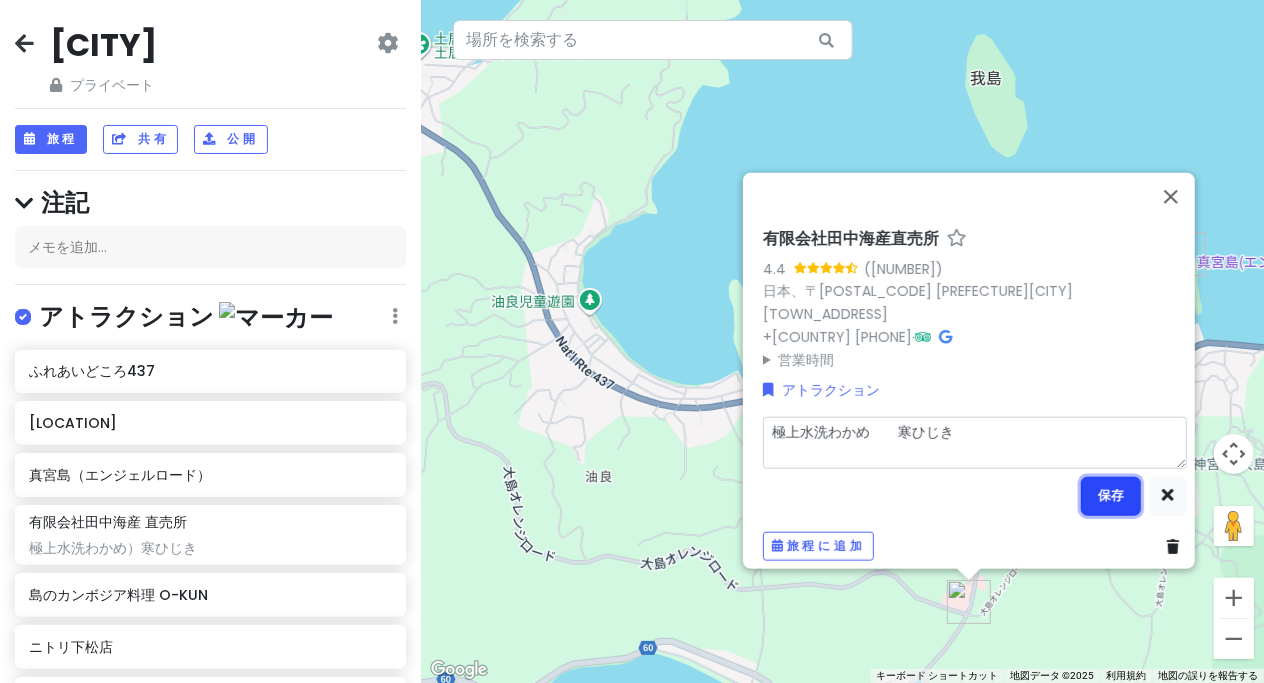 click on "保存" at bounding box center (1111, 495) 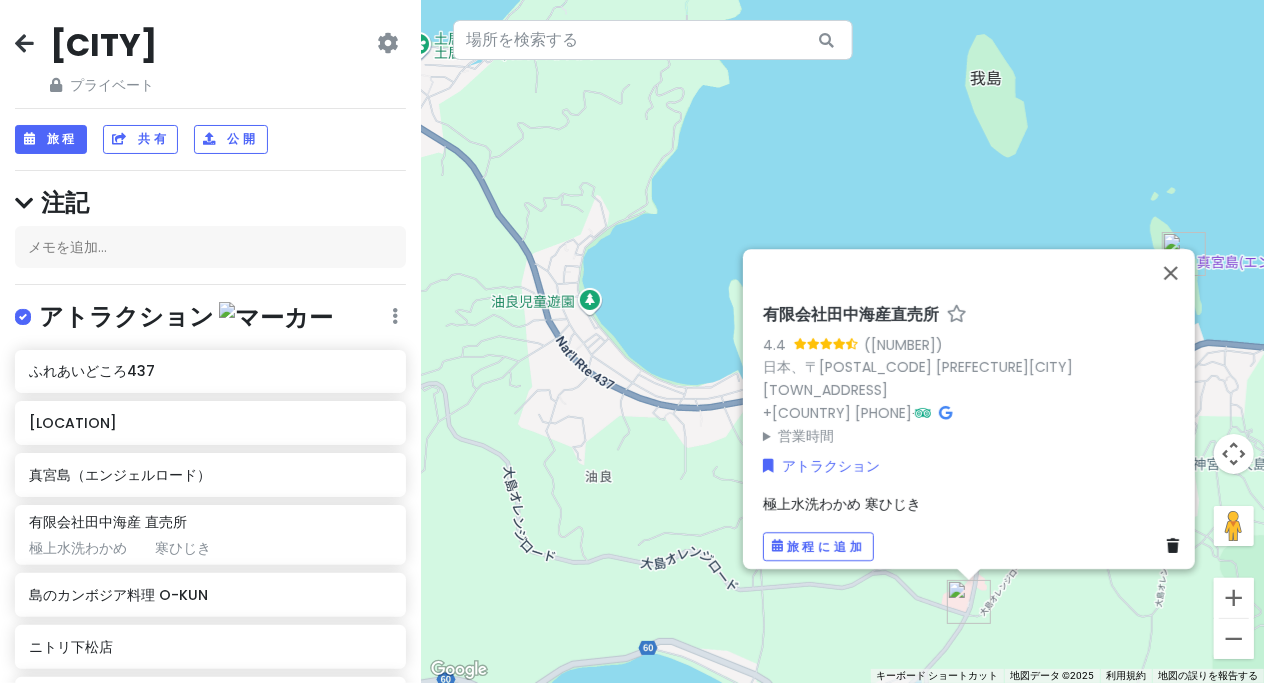 click on "有限会社田中海産直売所 4.4       （[NUMBER]） 日本、〒[POSTAL_CODE] [PREFECTURE][CITY][TOWN_ADDRESS] +[PHONE]    ·   営業時間 月曜日 [TIME]～[TIME] 火曜日 [TIME]～[TIME] 水曜日 定休日 木曜日 [TIME]～[TIME] 金曜日 [TIME]～[TIME] 土曜日 [TIME]～[TIME] 日曜日 [TIME]～[TIME] アトラクション 極上水洗わかめ 寒ひじき  旅程に追加" at bounding box center [842, 341] 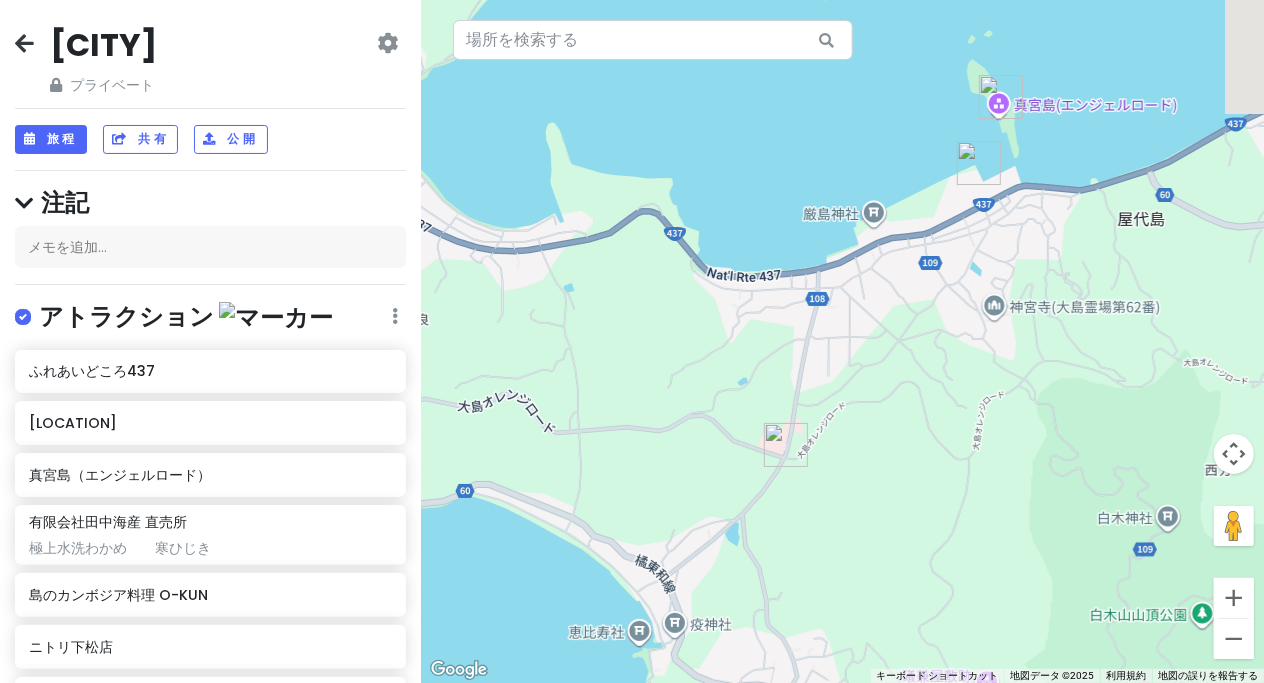 drag, startPoint x: 903, startPoint y: 321, endPoint x: 720, endPoint y: 161, distance: 243.08229 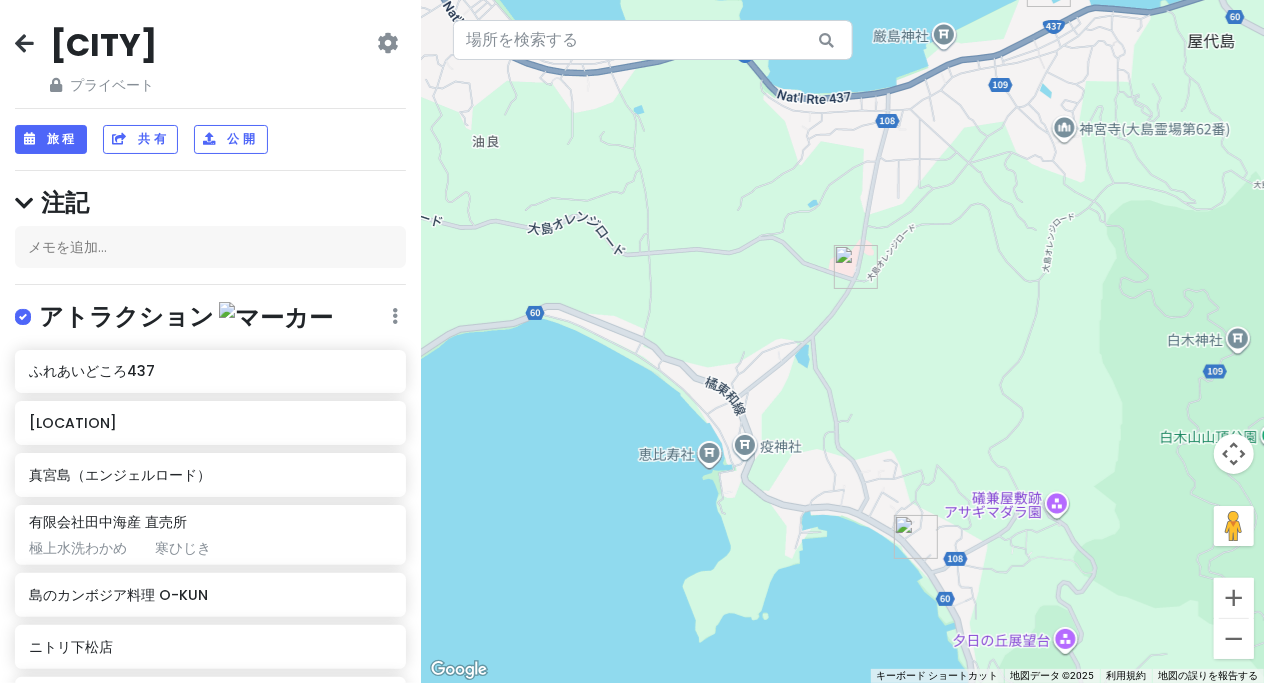 click at bounding box center [842, 341] 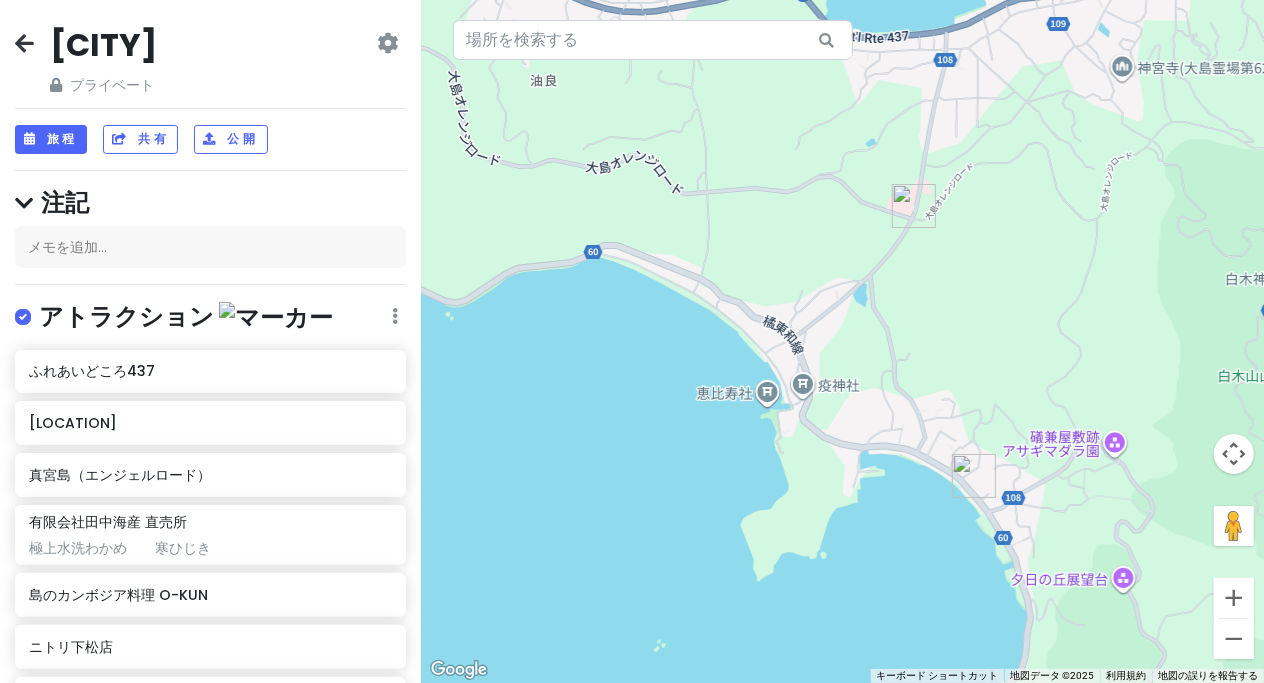 drag, startPoint x: 970, startPoint y: 286, endPoint x: 905, endPoint y: 440, distance: 167.15561 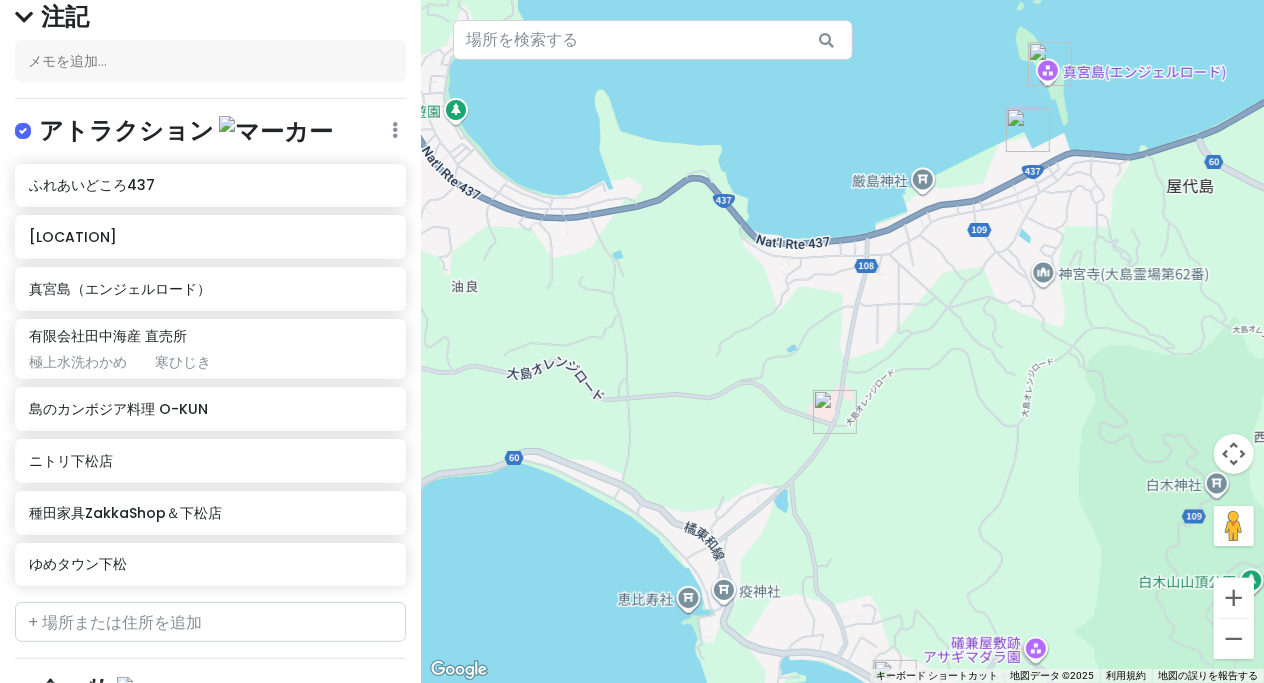 scroll, scrollTop: 0, scrollLeft: 0, axis: both 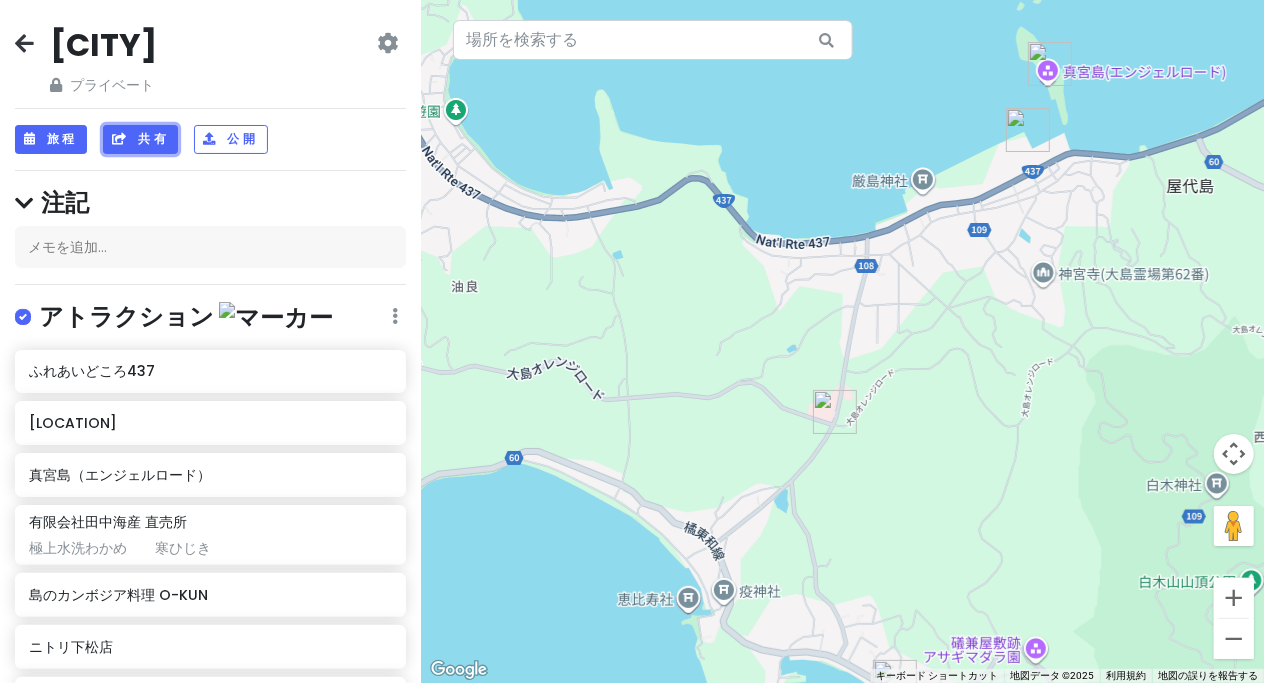 click on "共有" at bounding box center (153, 138) 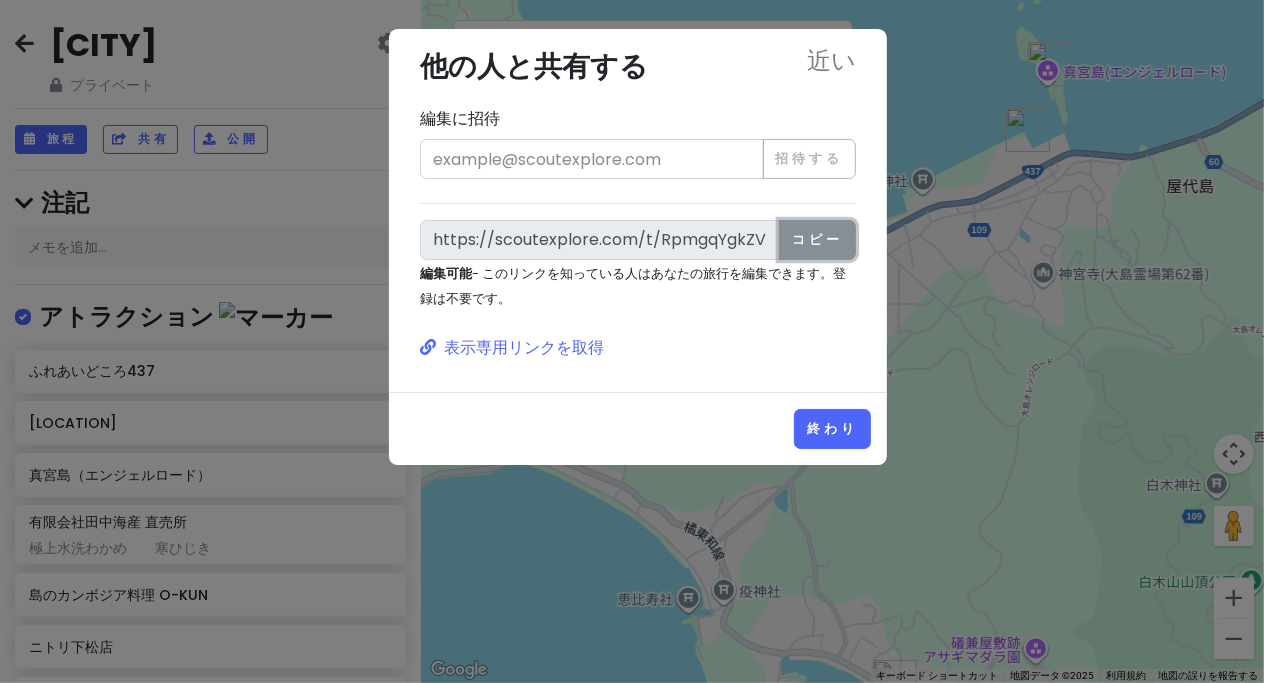 click on "コピー" at bounding box center [817, 239] 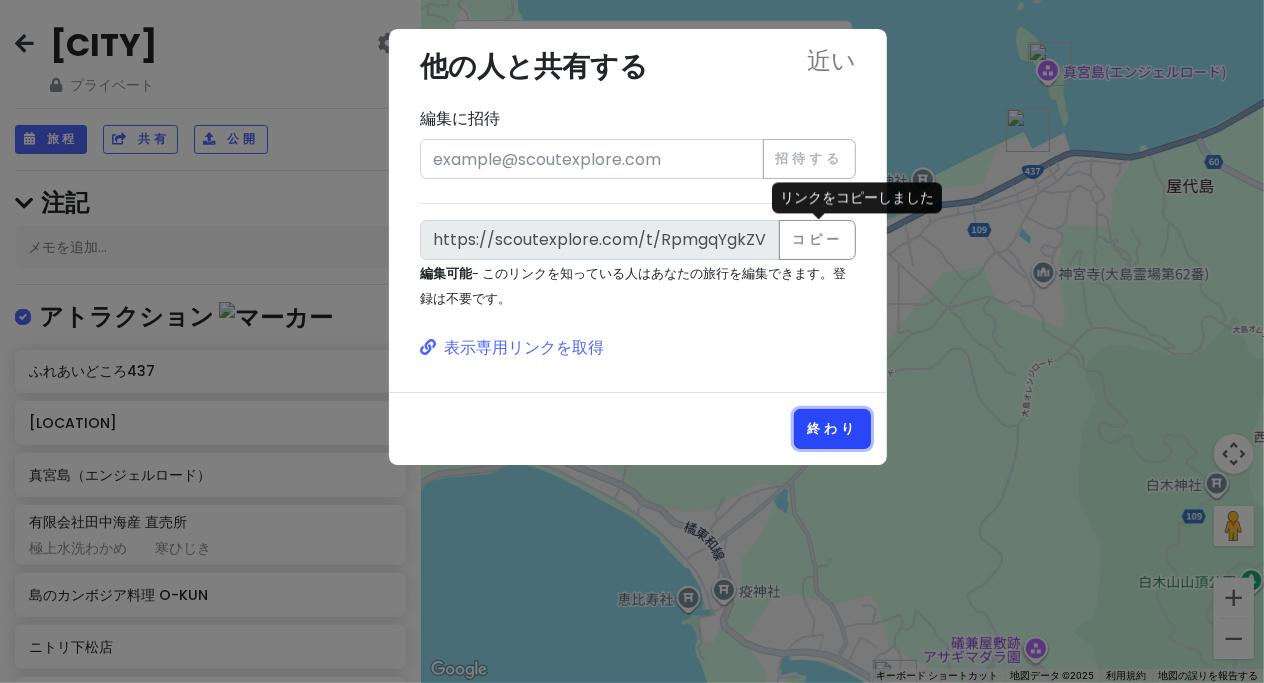click on "終わり" at bounding box center [832, 429] 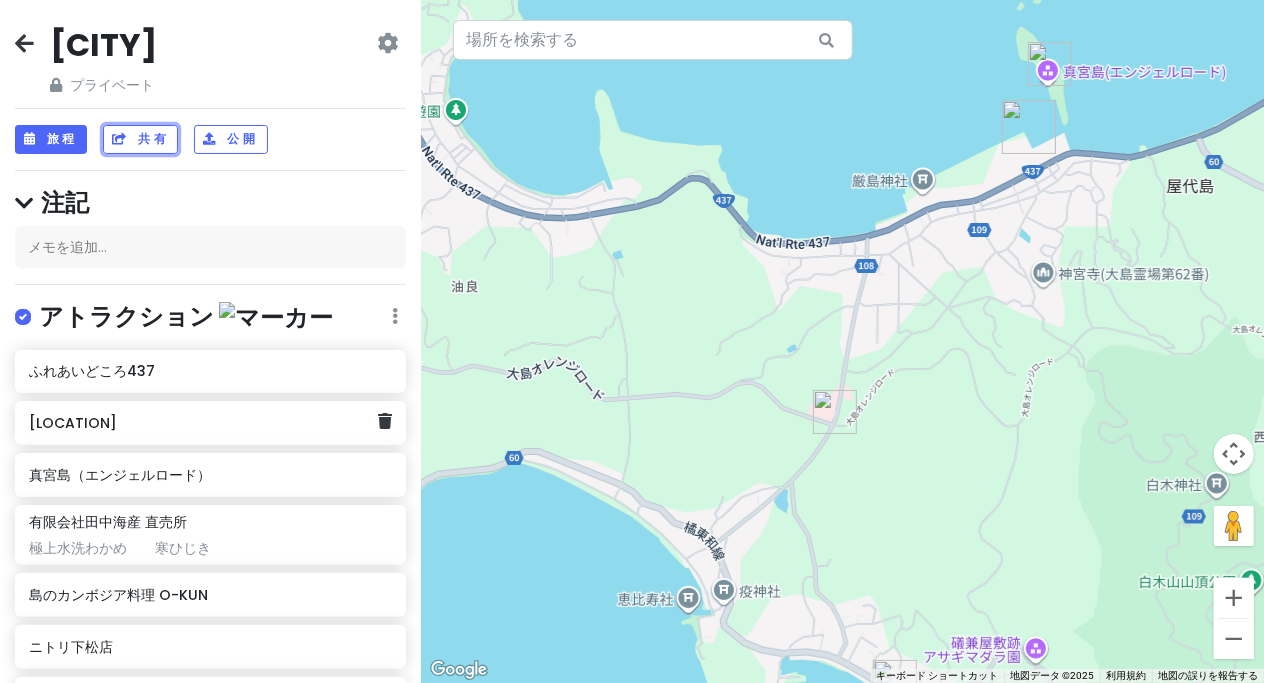 click on "[LOCATION]" at bounding box center [210, 423] 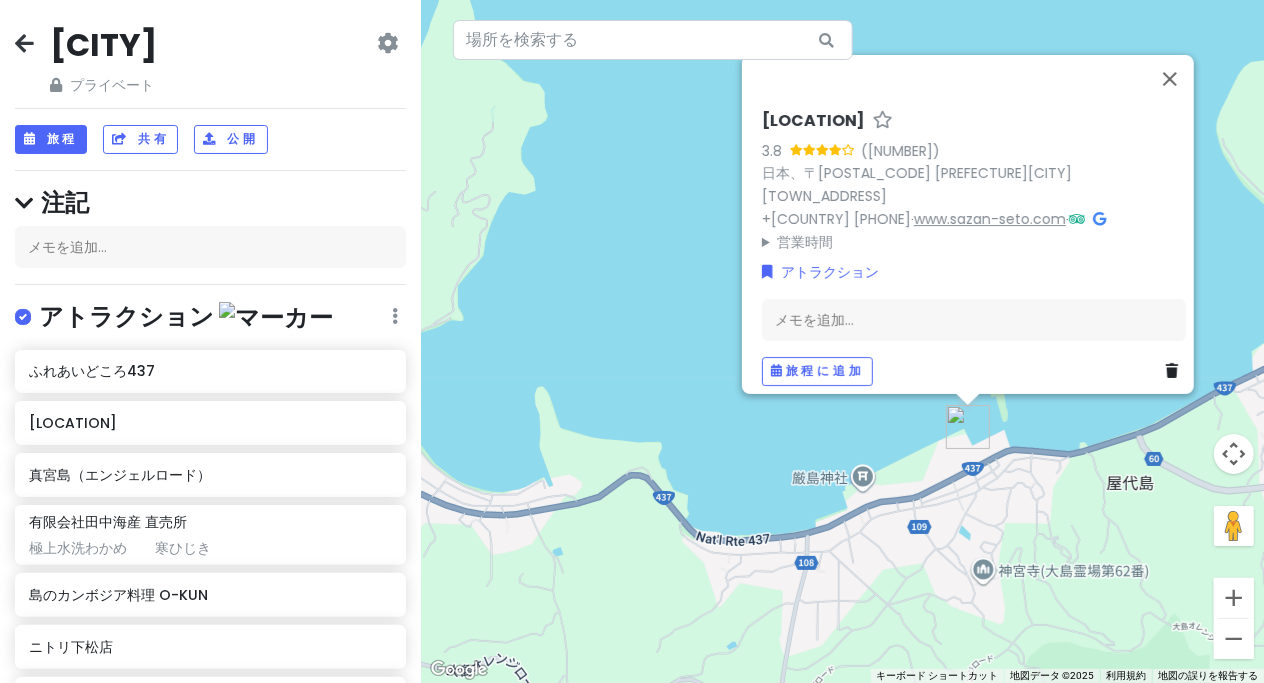 click on "www.sazan-seto.com" at bounding box center [990, 218] 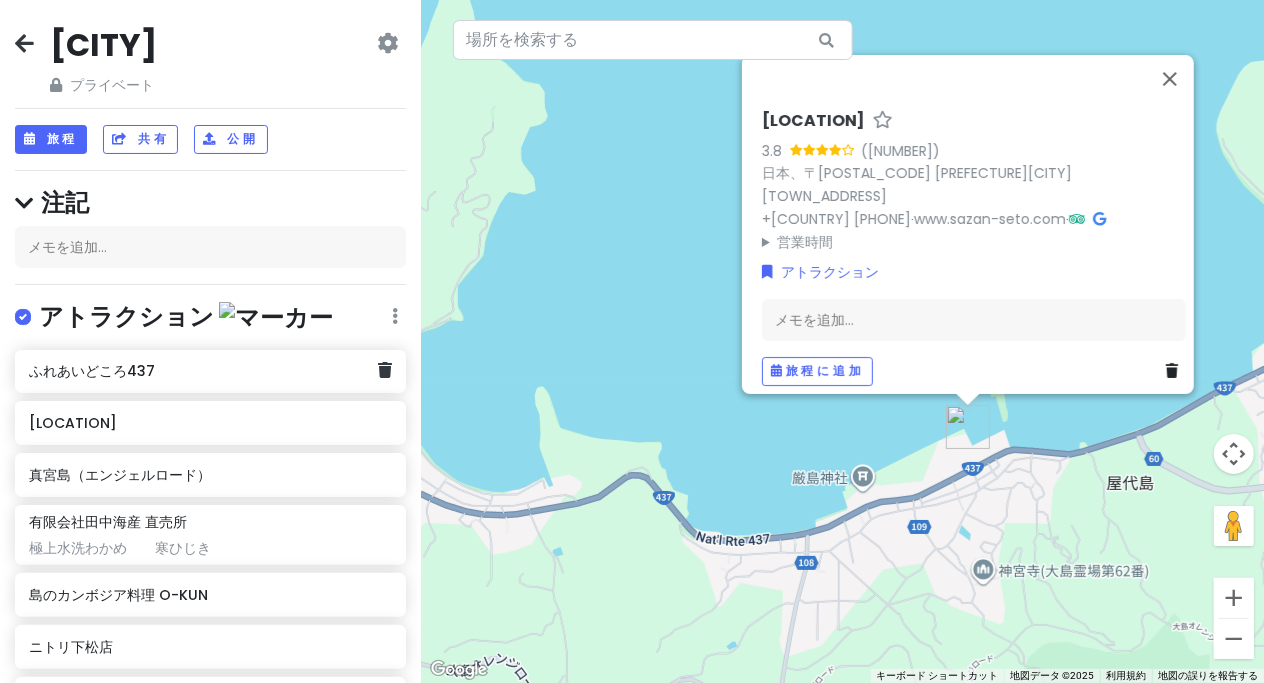 click on "ふれあいどころ437" 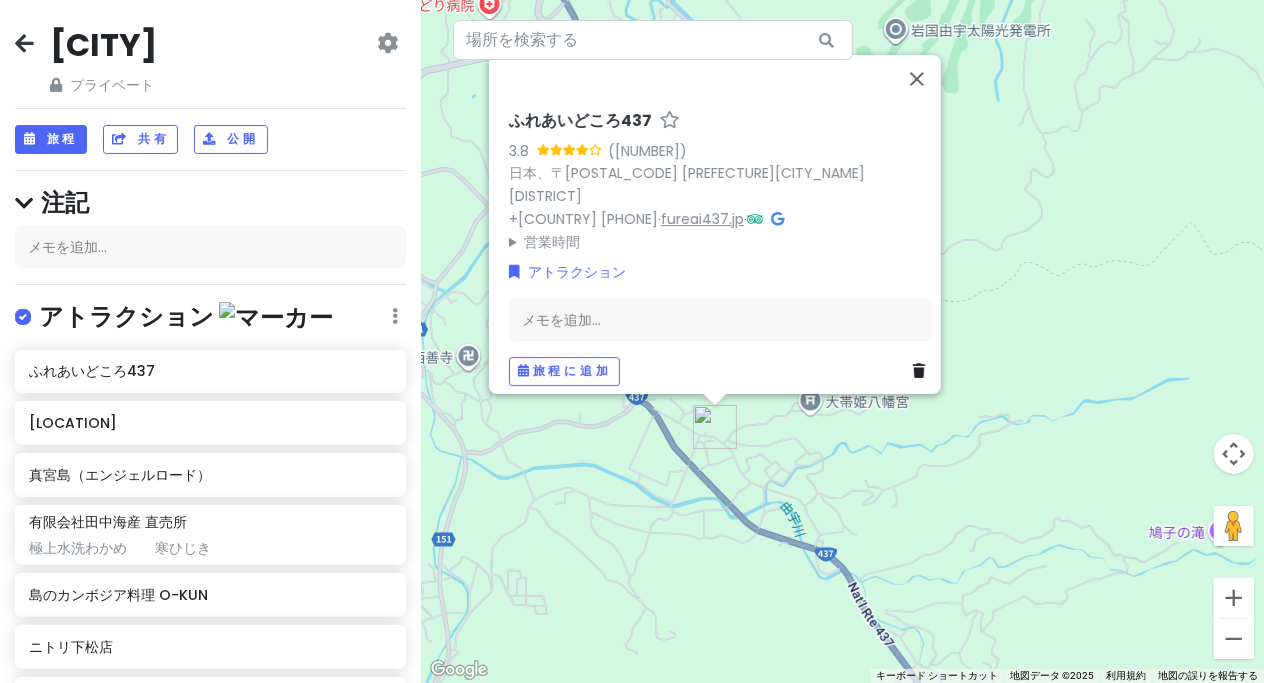click on "fureai437.jp" at bounding box center (702, 218) 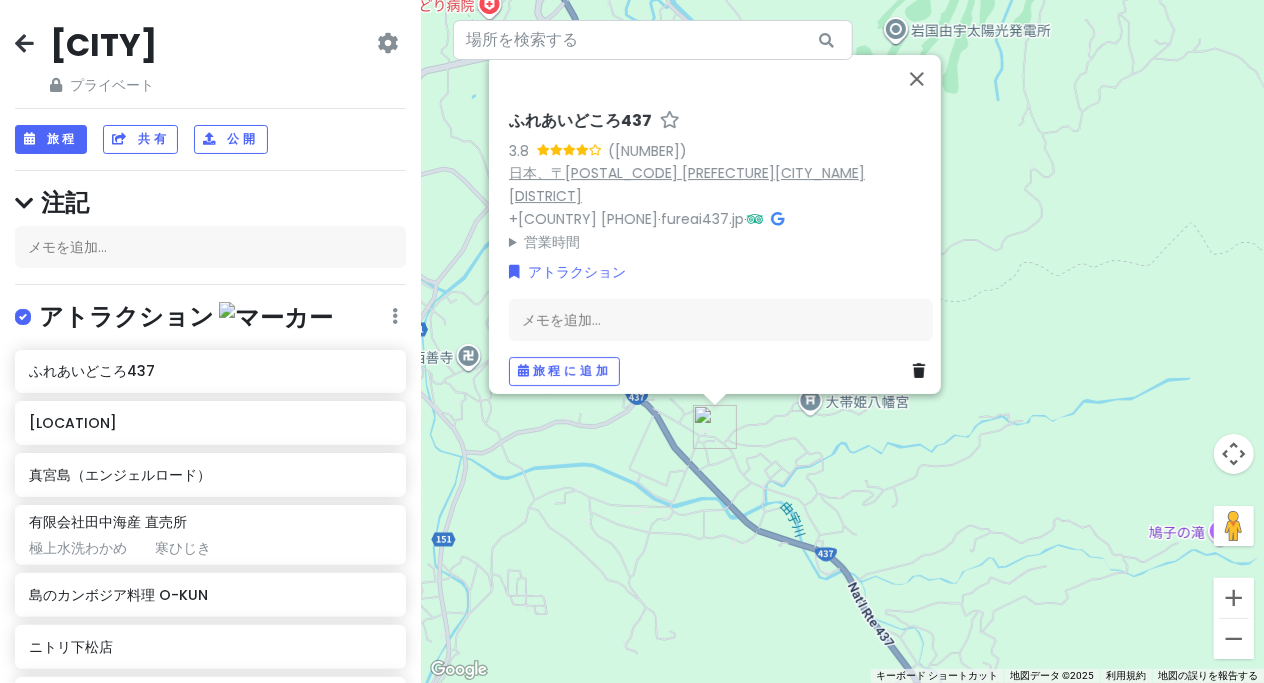 click on "日本、〒[POSTAL_CODE] [PREFECTURE][CITY_NAME][DISTRICT]" at bounding box center (687, 184) 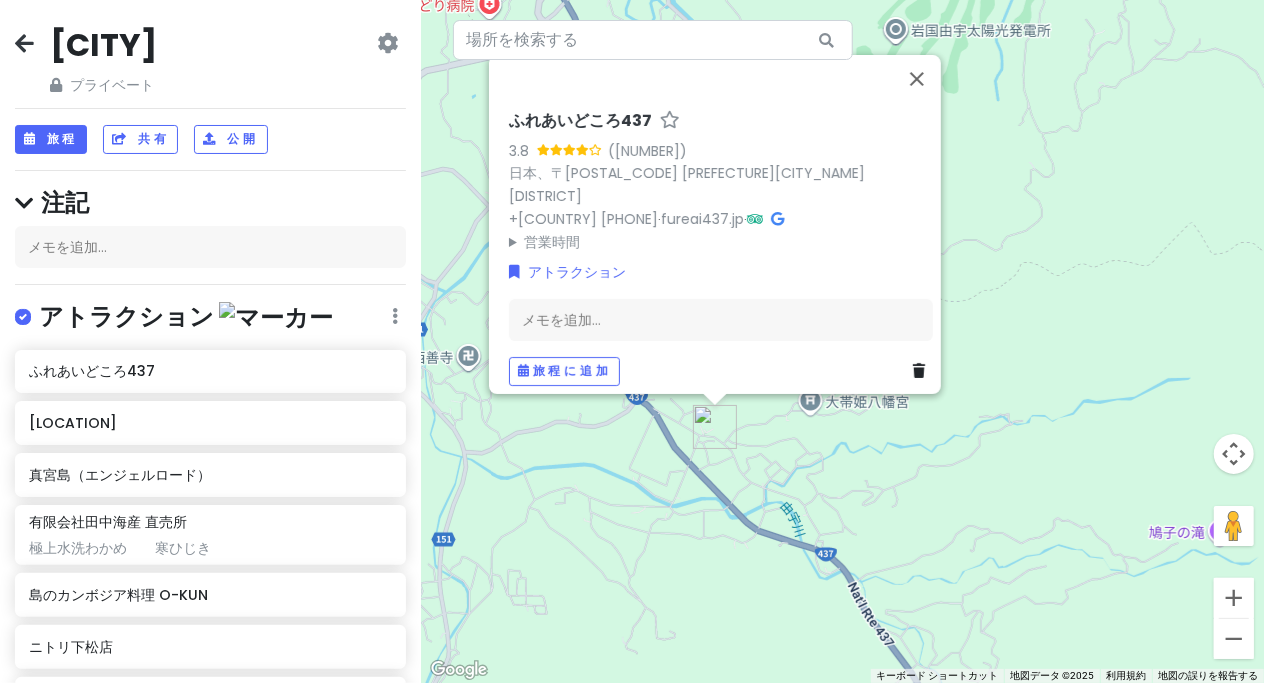 click at bounding box center [24, 43] 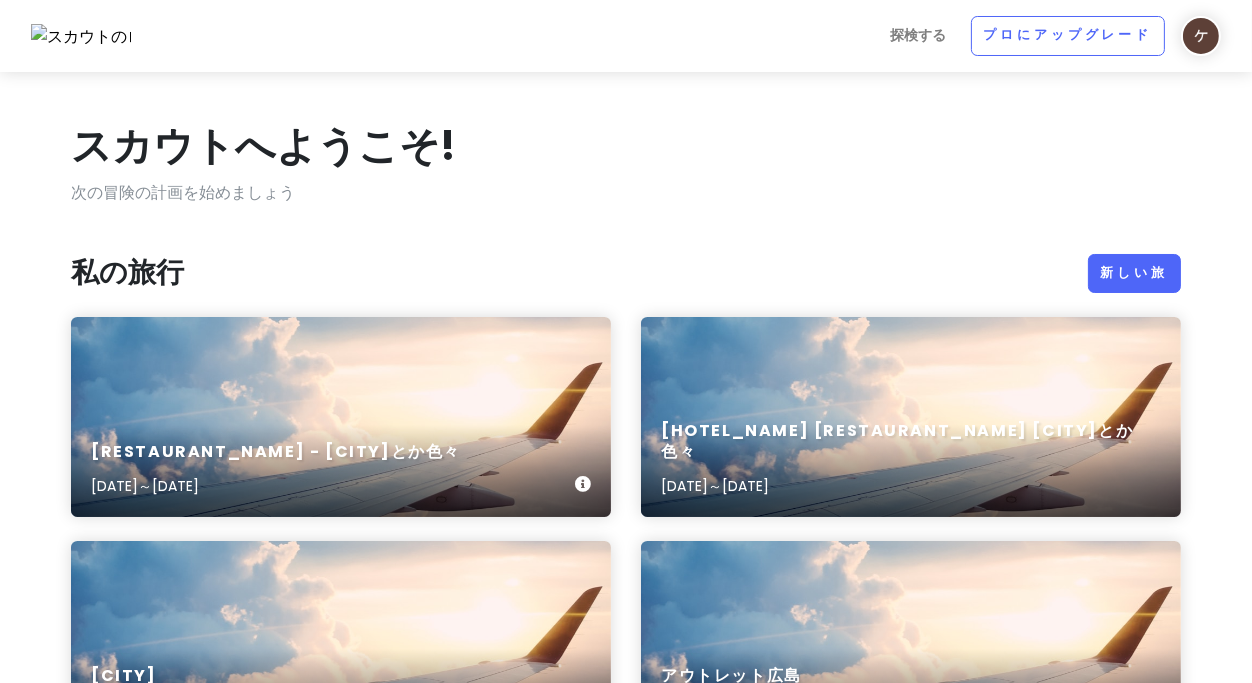 click on "[RESTAURANT]－[LOCATION]とか色々 [DATE]～[DATE]" at bounding box center (341, 417) 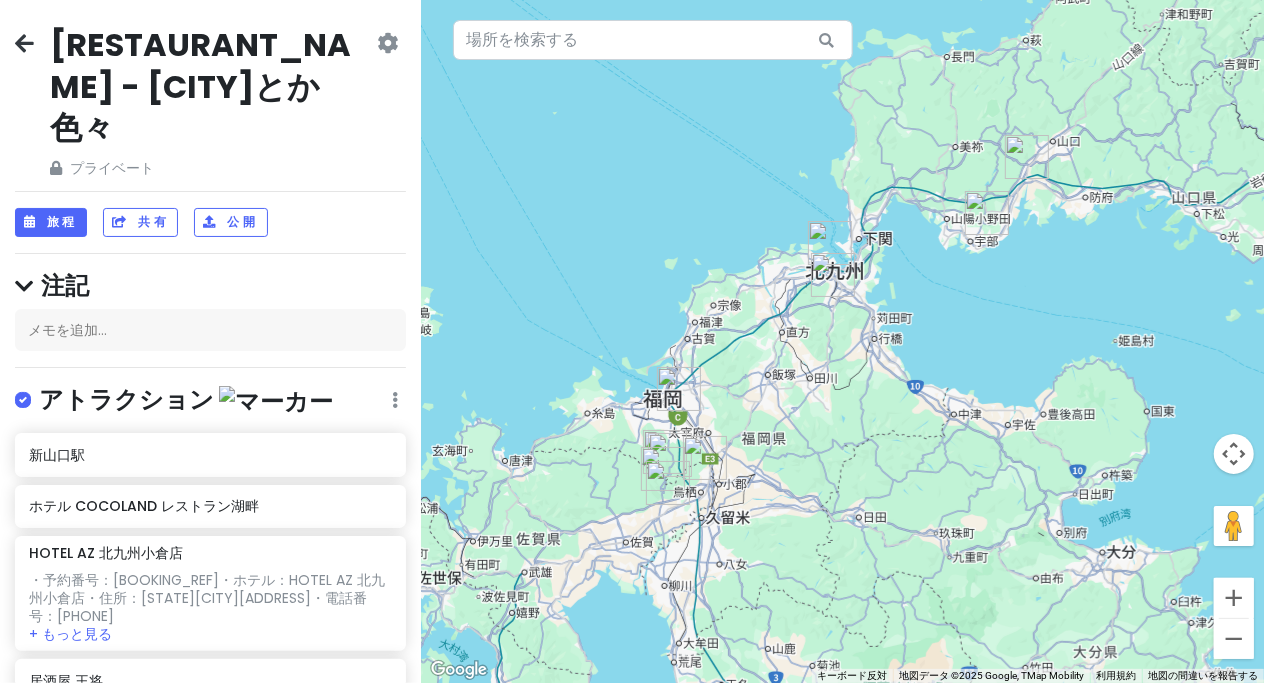 scroll, scrollTop: 186, scrollLeft: 0, axis: vertical 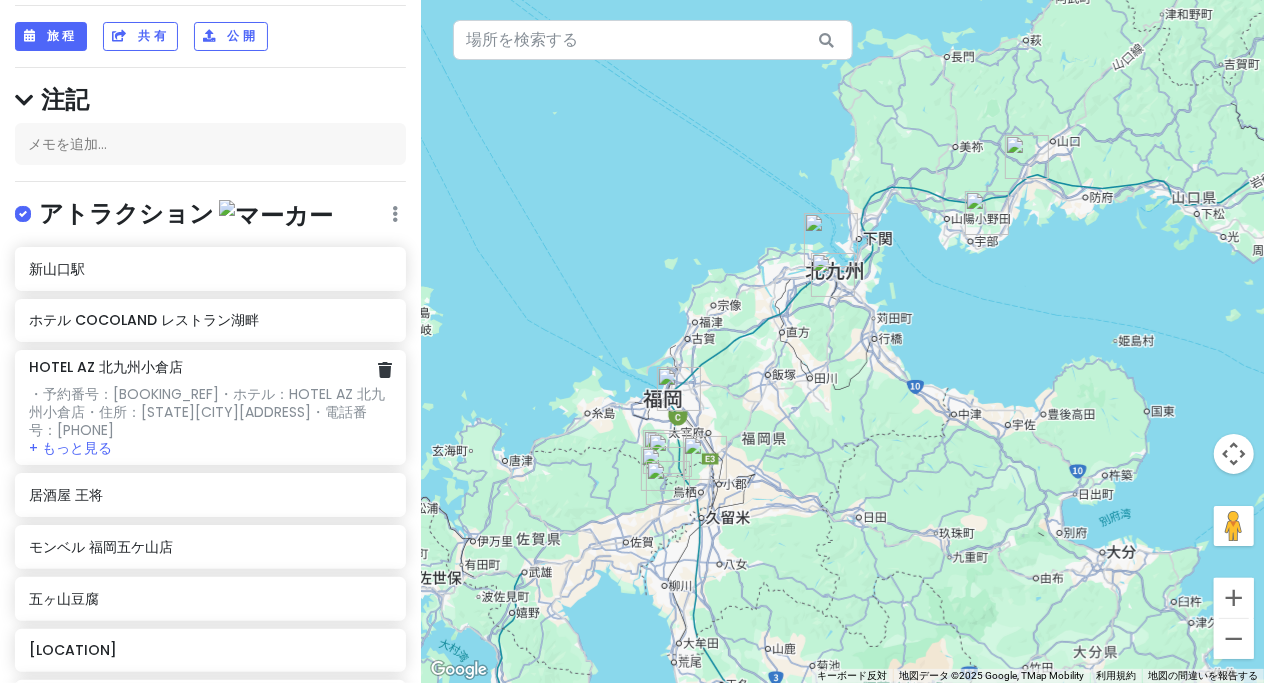 click on "・予約番号：[BOOKING_REF]" at bounding box center (124, 394) 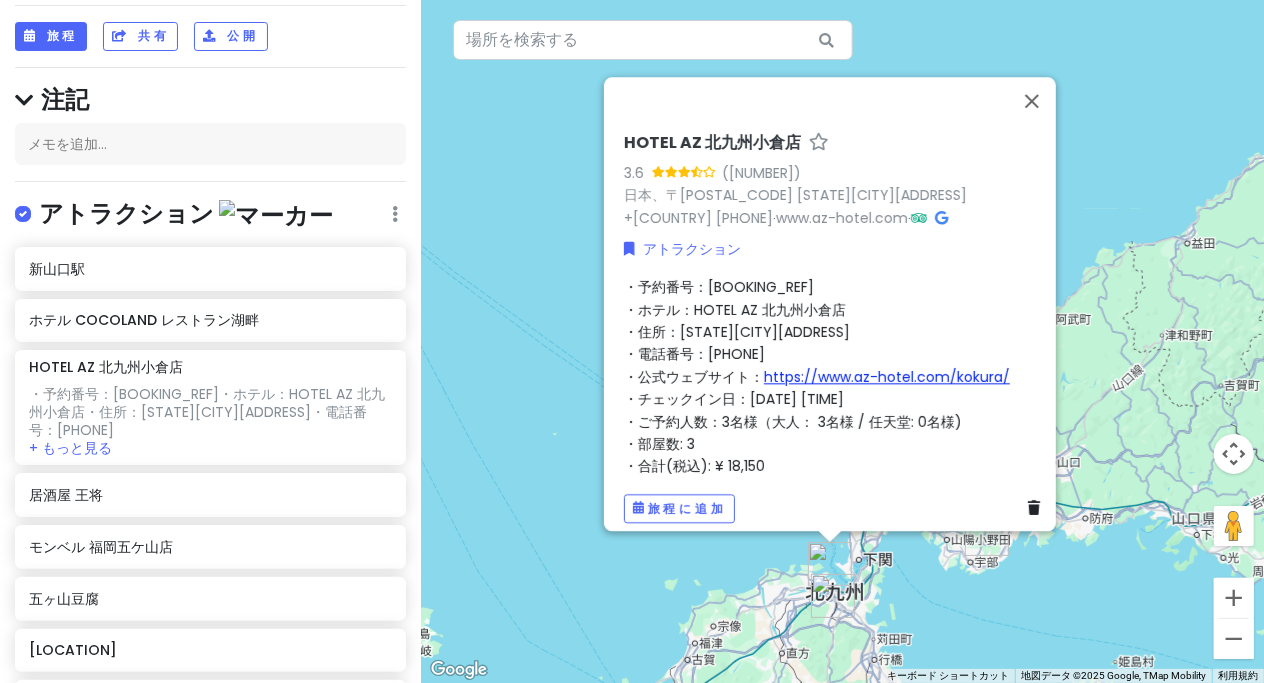click on "https://www.az-hotel.com/kokura/" at bounding box center [887, 377] 